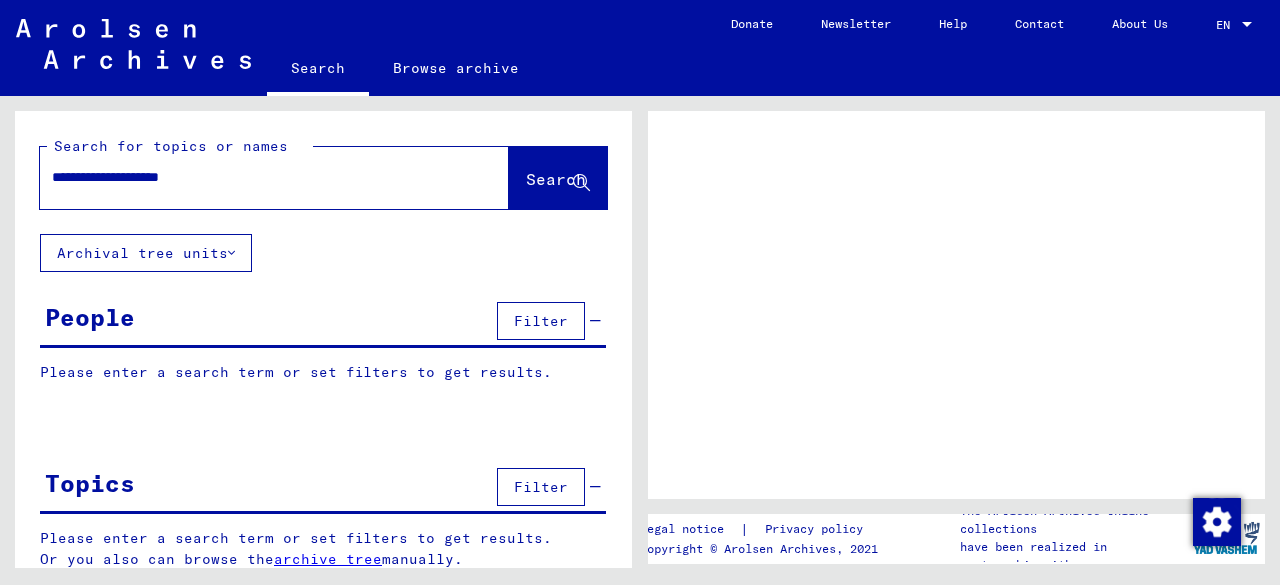 scroll, scrollTop: 0, scrollLeft: 0, axis: both 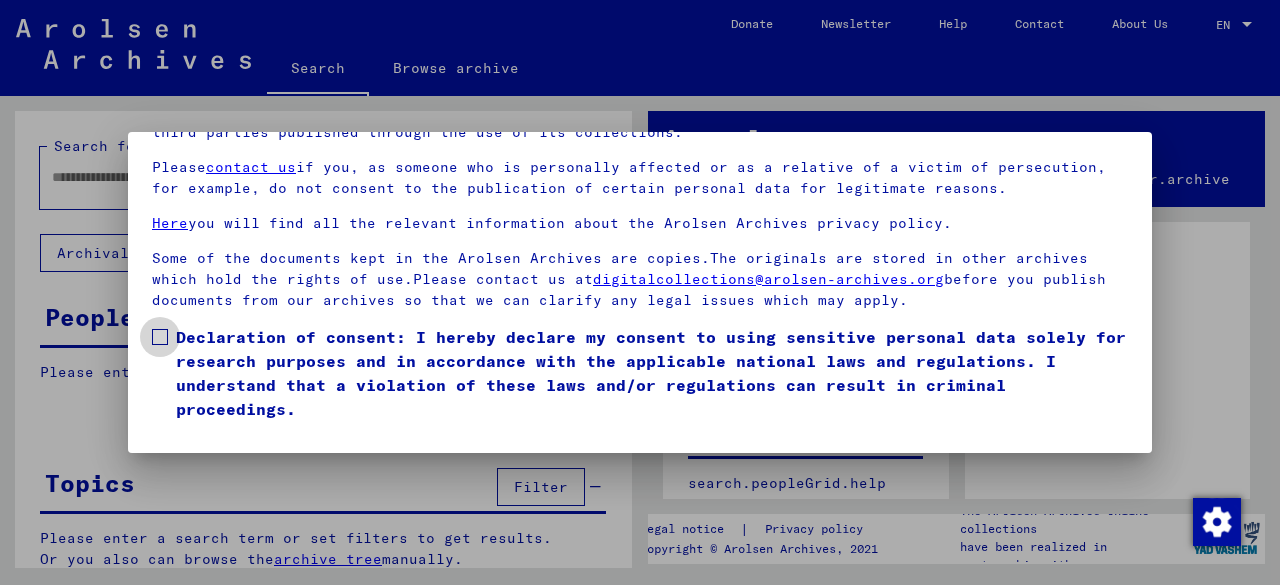 click at bounding box center (160, 337) 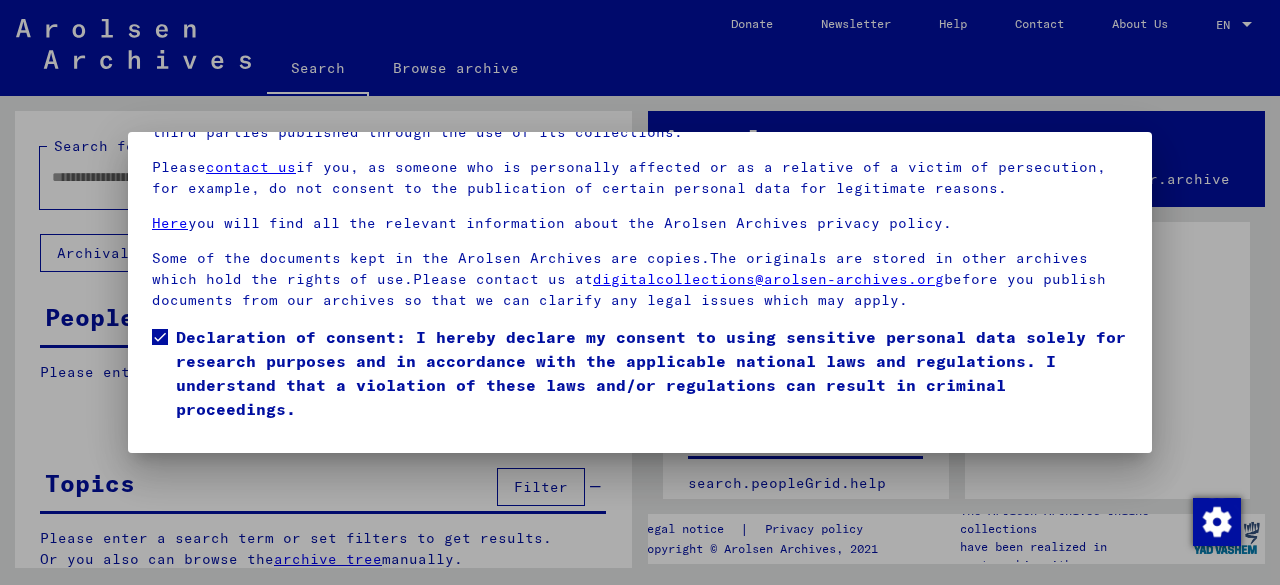 scroll, scrollTop: 120, scrollLeft: 0, axis: vertical 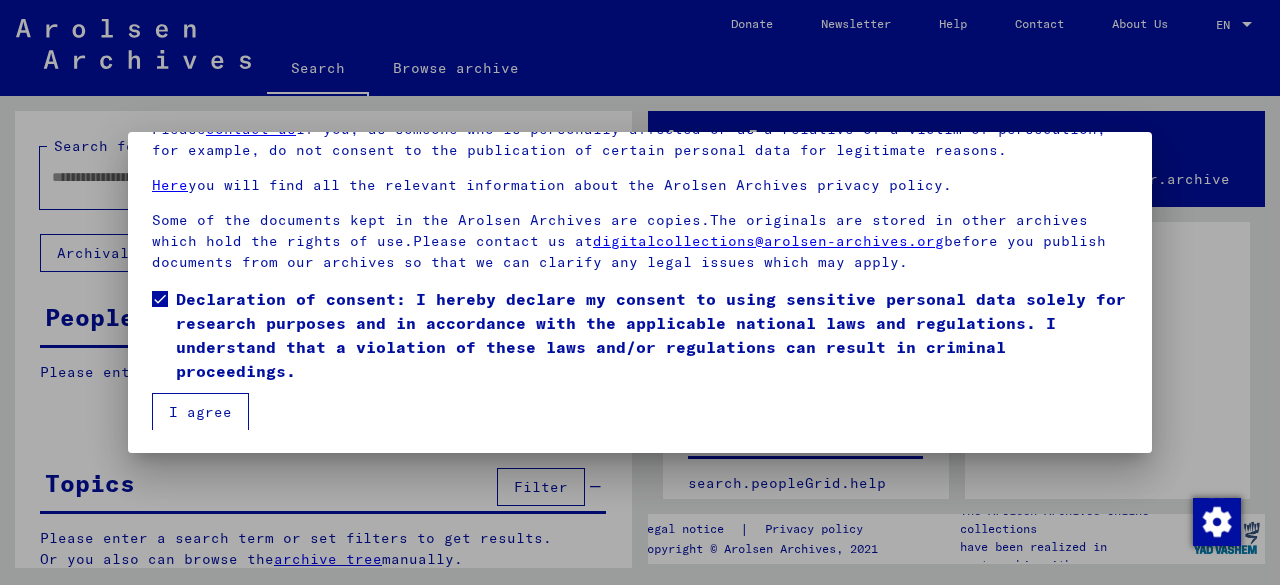 click on "I agree" at bounding box center (200, 412) 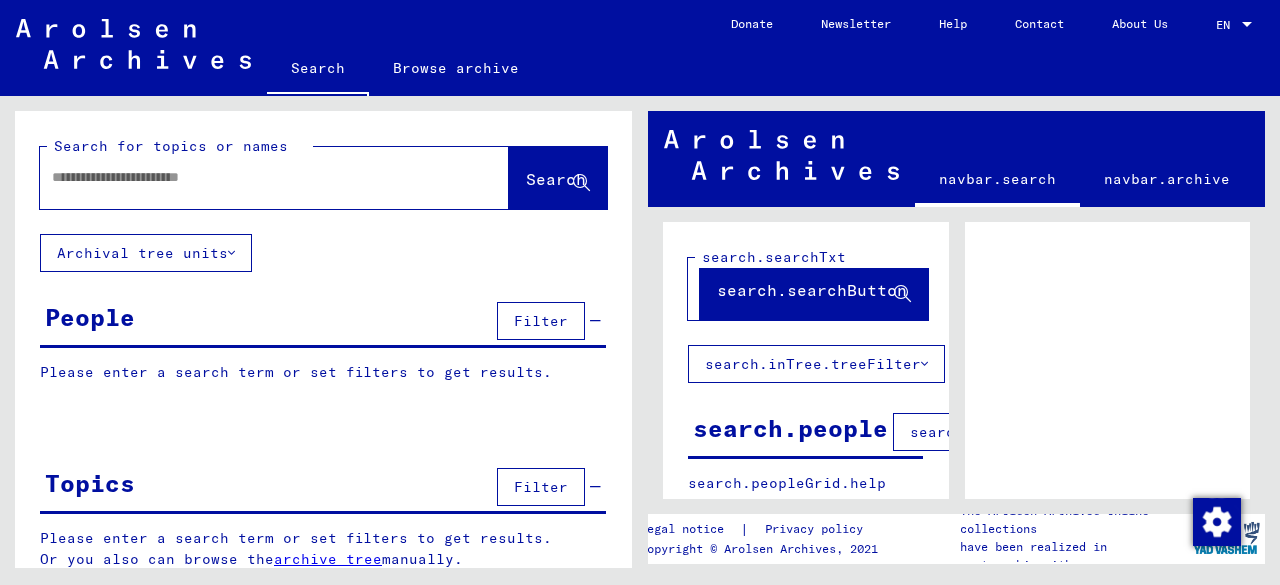 click at bounding box center [256, 177] 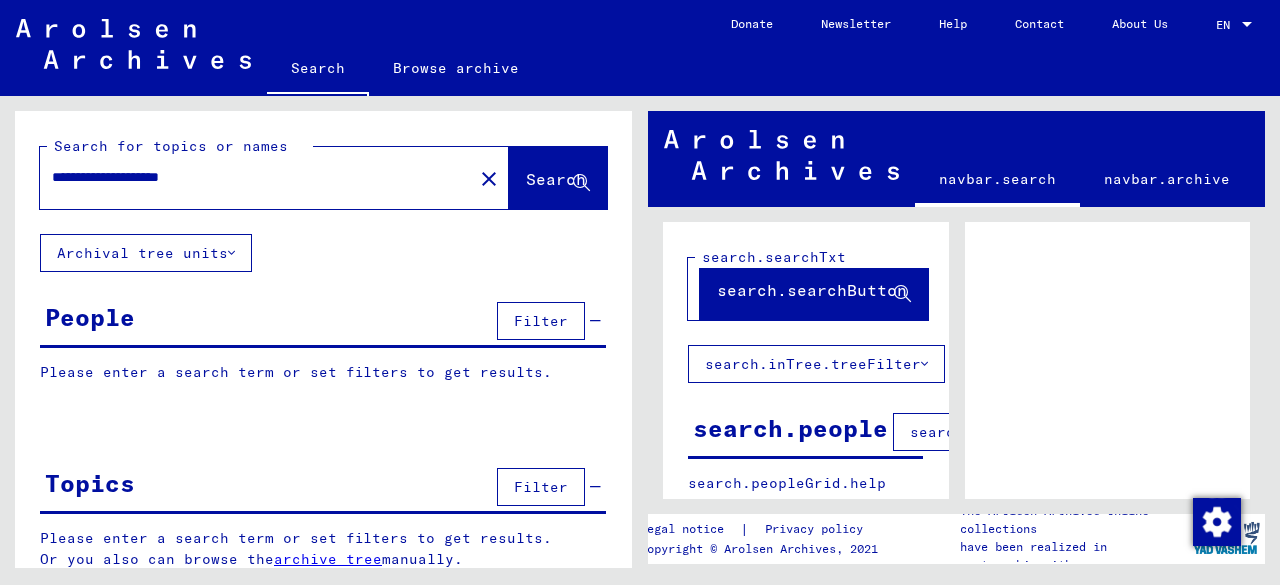 type on "**********" 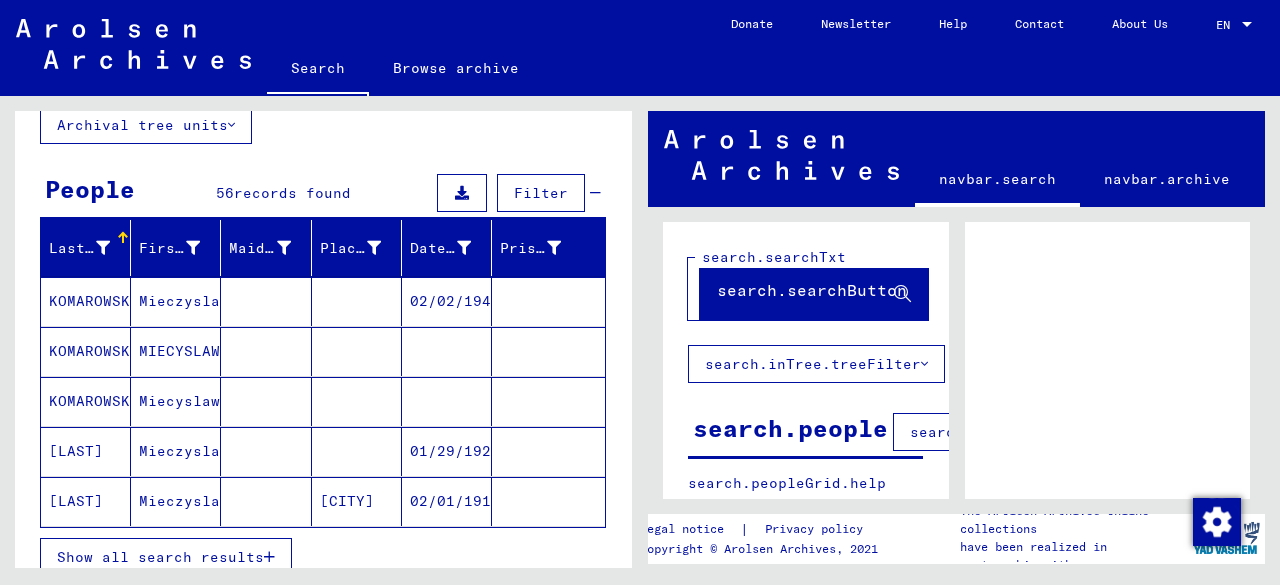 scroll, scrollTop: 146, scrollLeft: 0, axis: vertical 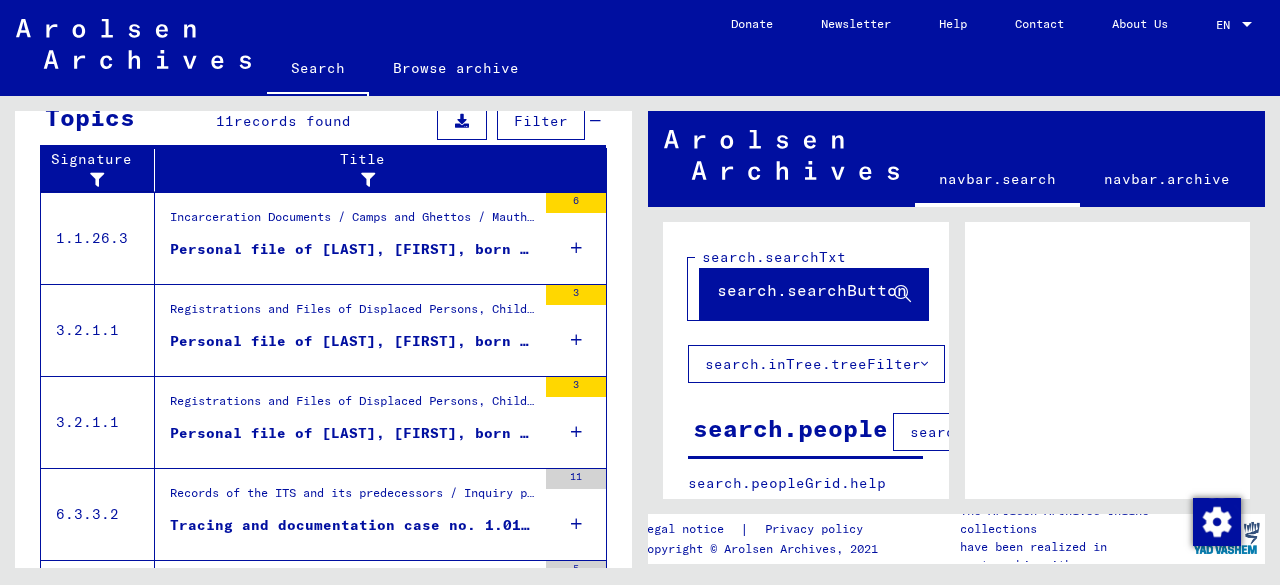 click at bounding box center (576, 248) 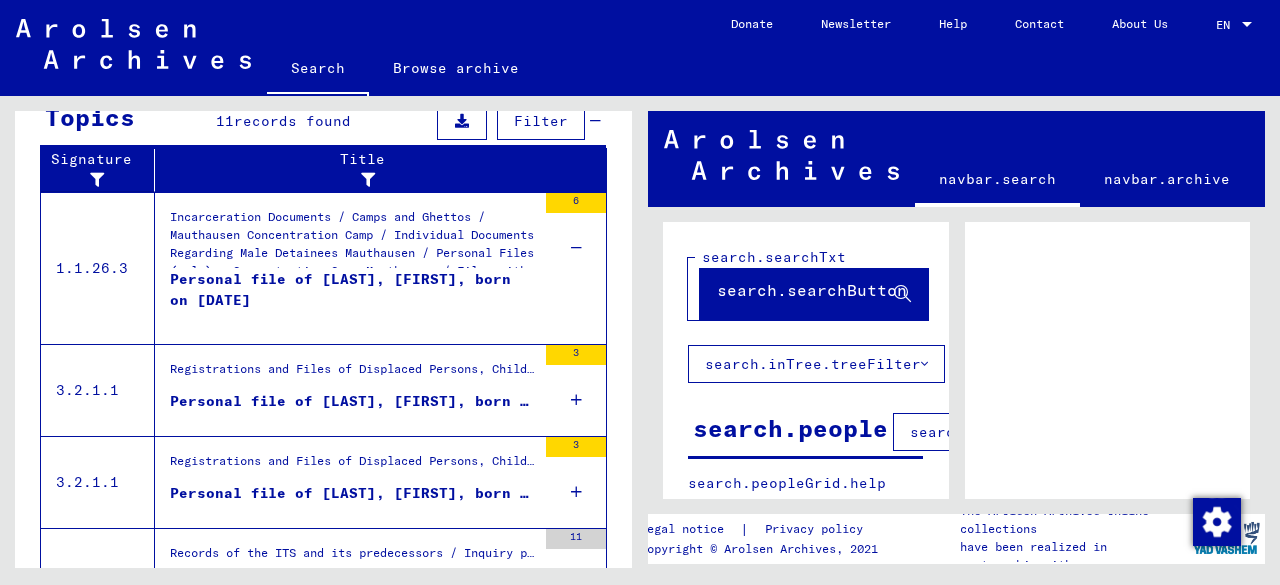 click at bounding box center (576, 400) 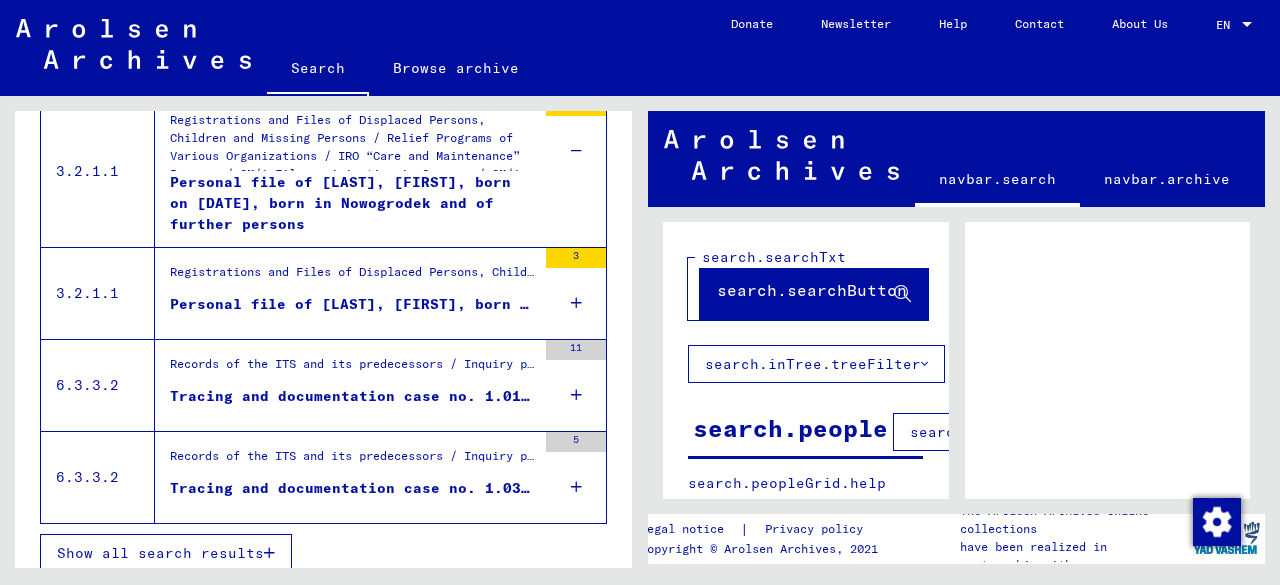 scroll, scrollTop: 935, scrollLeft: 0, axis: vertical 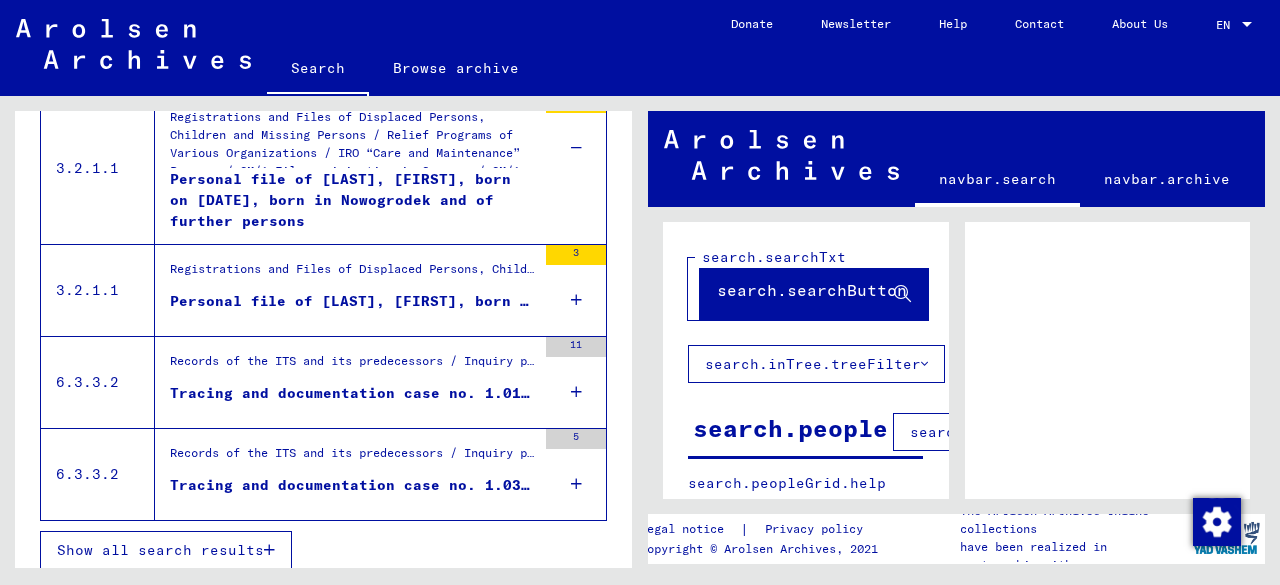 click at bounding box center [576, 300] 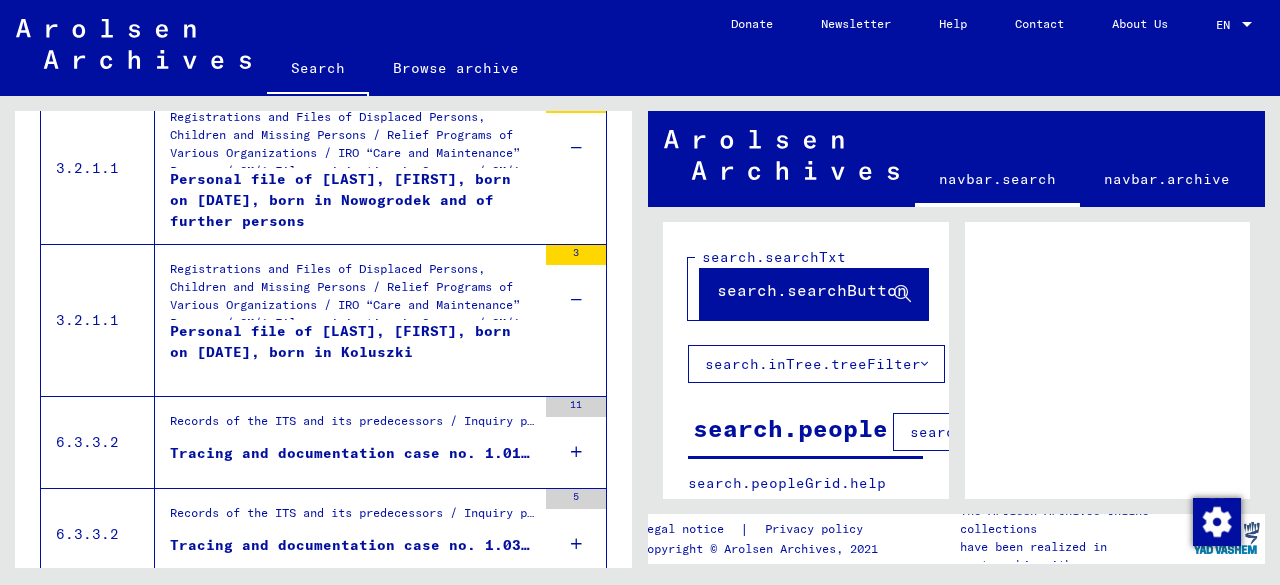 scroll, scrollTop: 995, scrollLeft: 0, axis: vertical 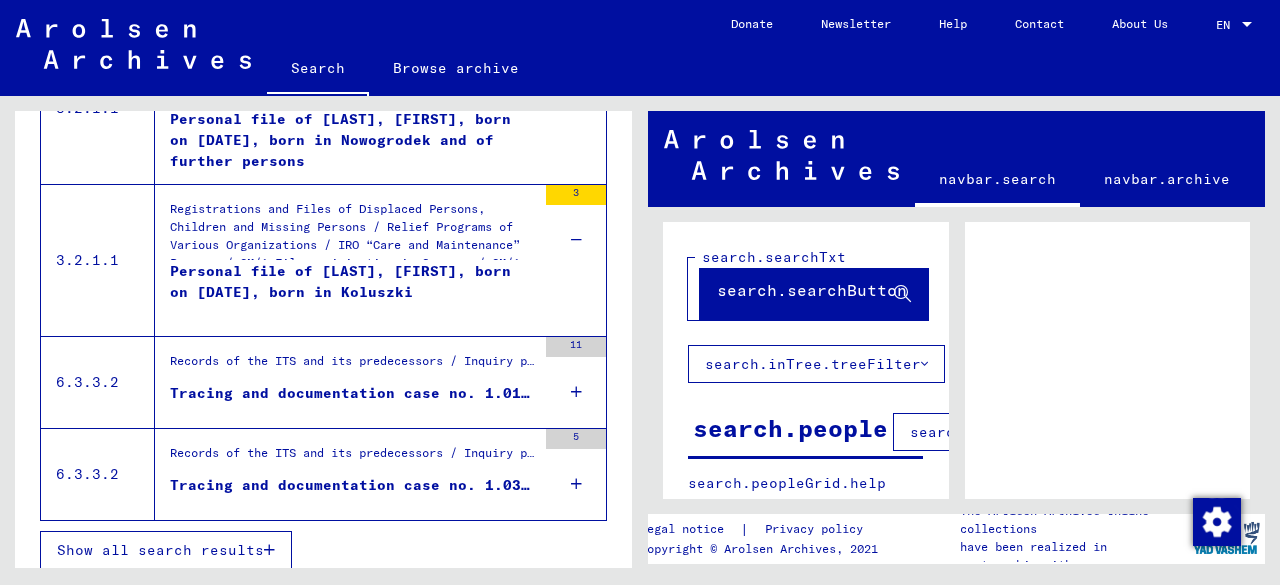 click at bounding box center [576, 392] 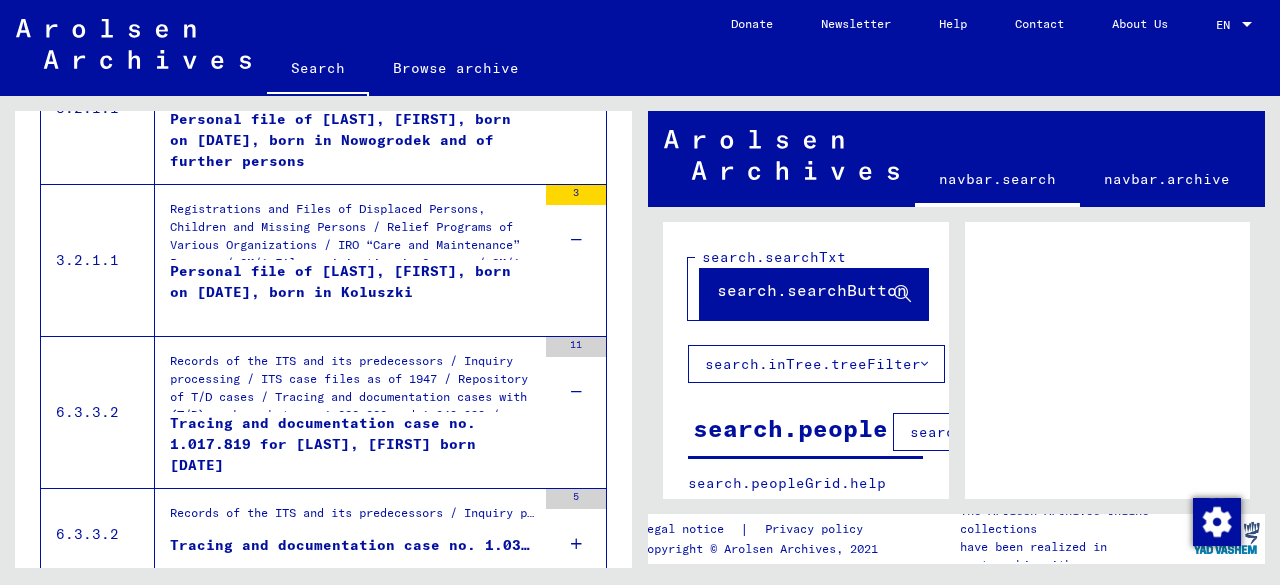 click on "Tracing and documentation case no. 1.017.819 for [LAST], [FIRST] born [DATE]" at bounding box center [353, 443] 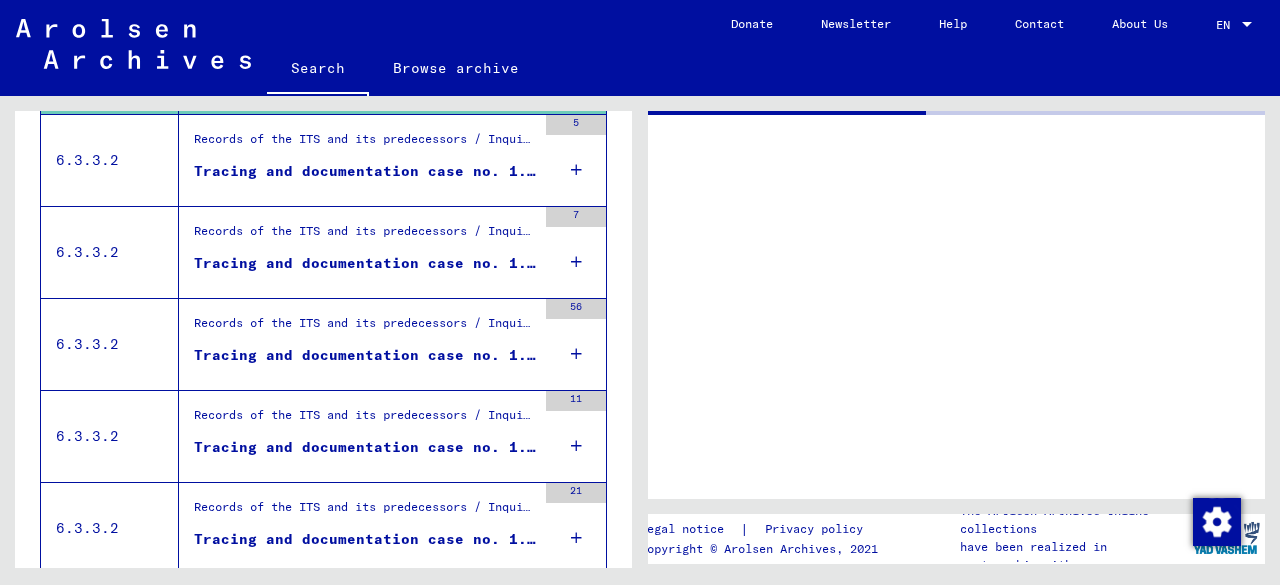scroll, scrollTop: 626, scrollLeft: 0, axis: vertical 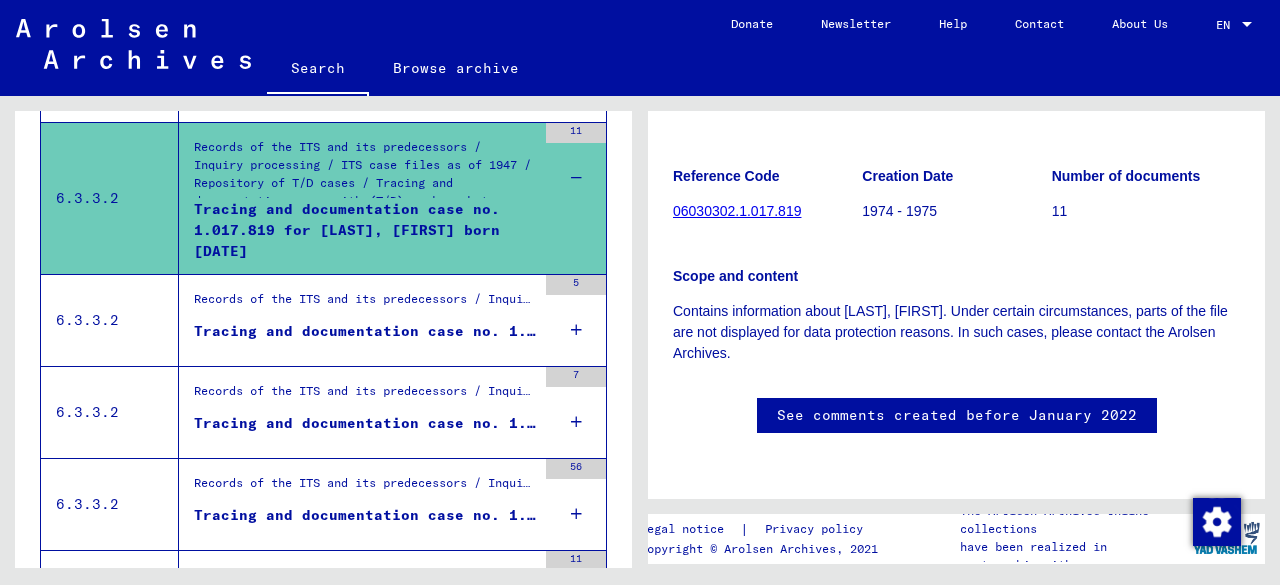 click on "5" at bounding box center [576, 320] 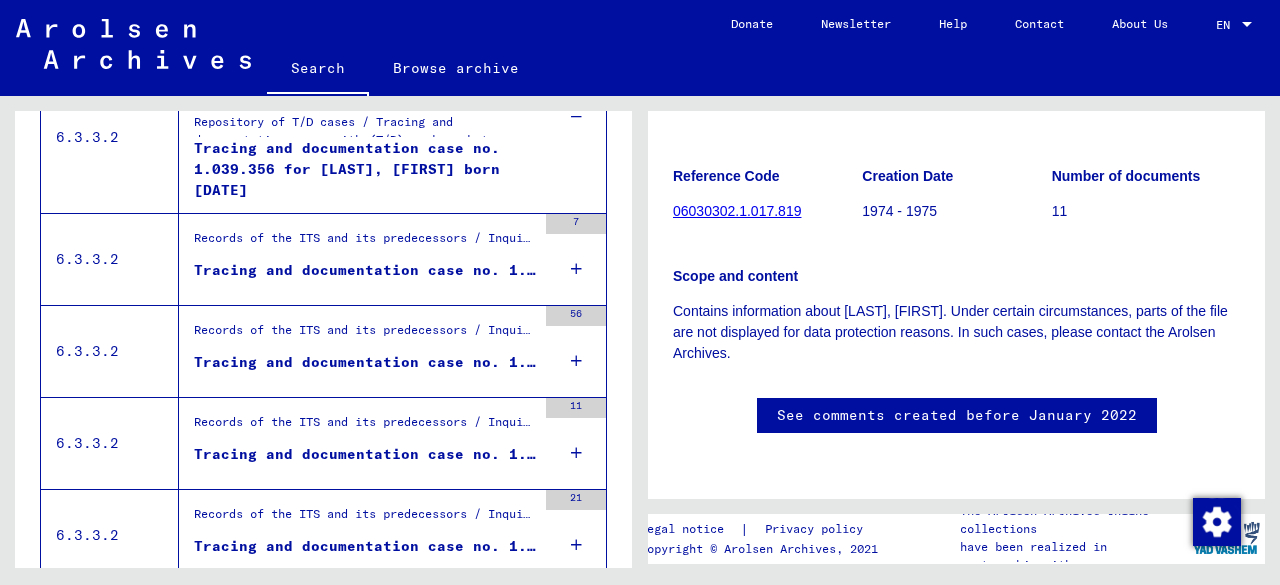 scroll, scrollTop: 1051, scrollLeft: 0, axis: vertical 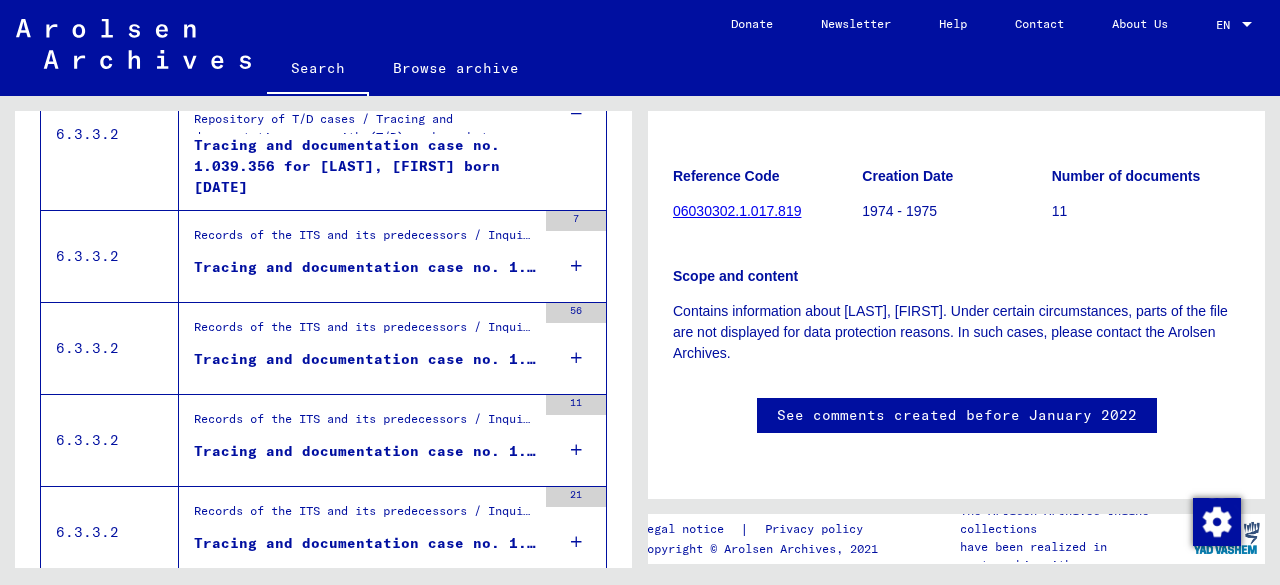 click at bounding box center (576, 266) 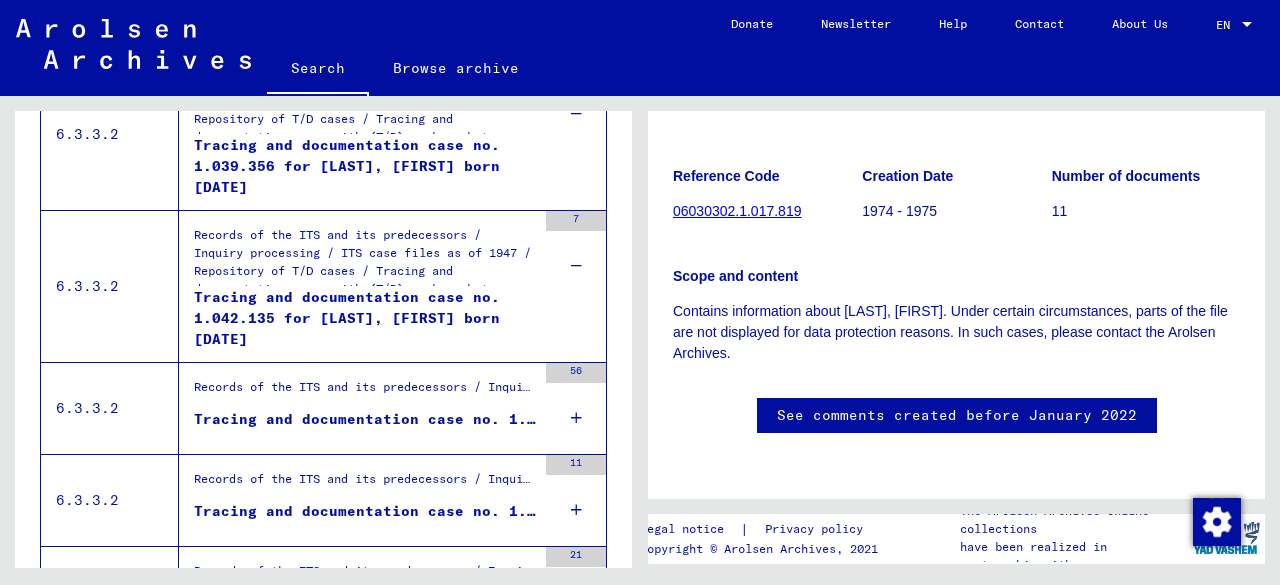 click at bounding box center (576, 418) 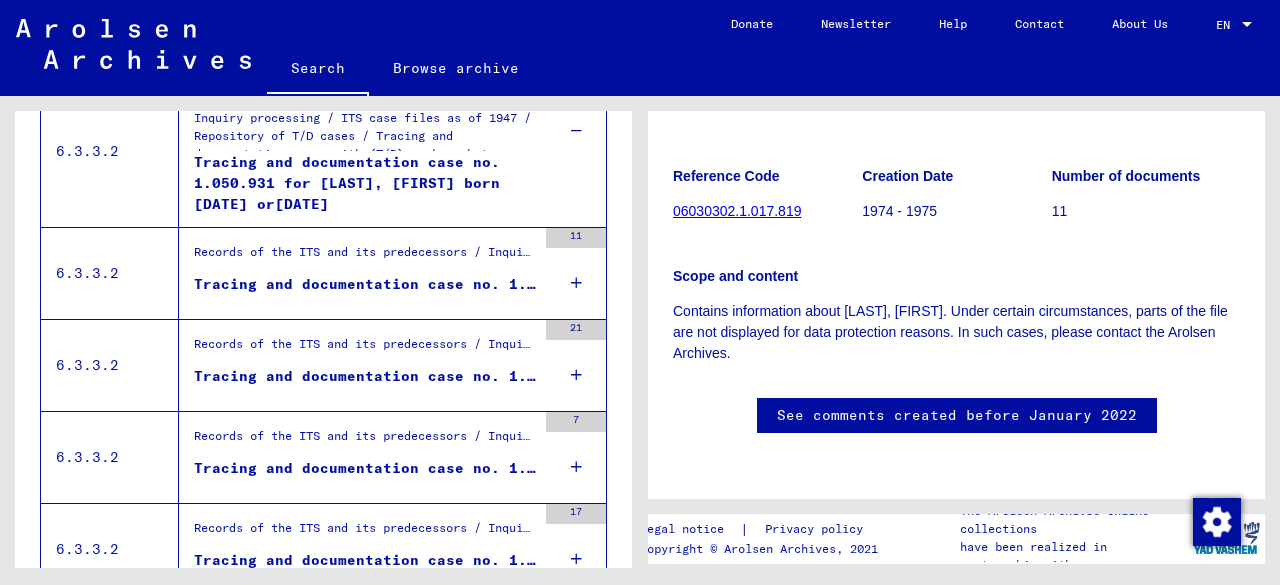 scroll, scrollTop: 1350, scrollLeft: 0, axis: vertical 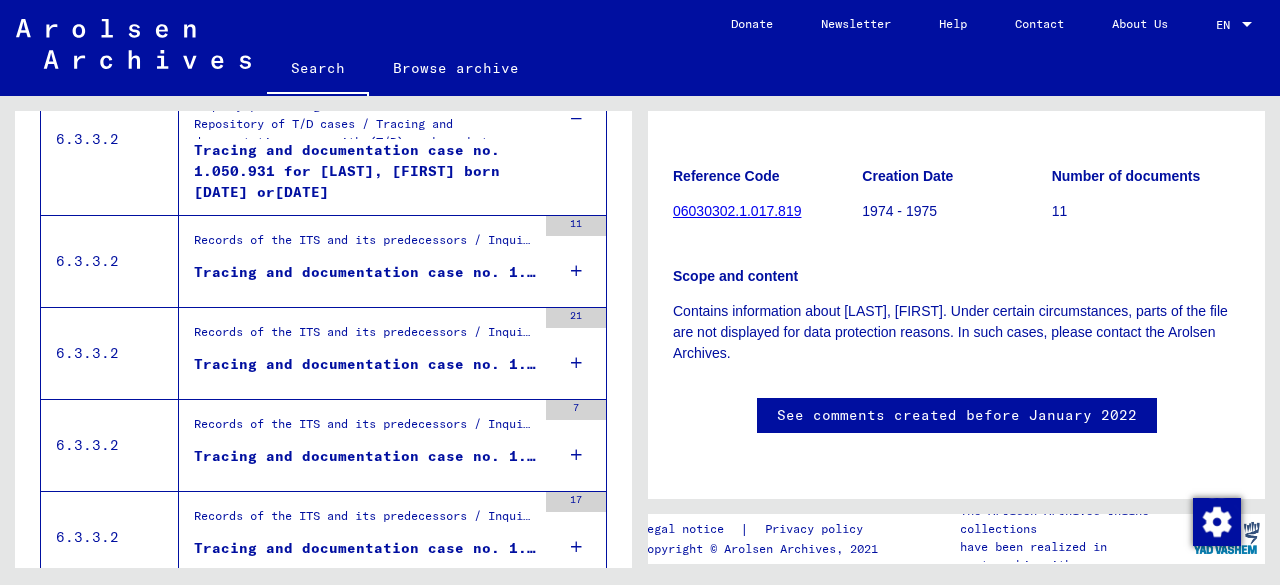 click at bounding box center [576, 271] 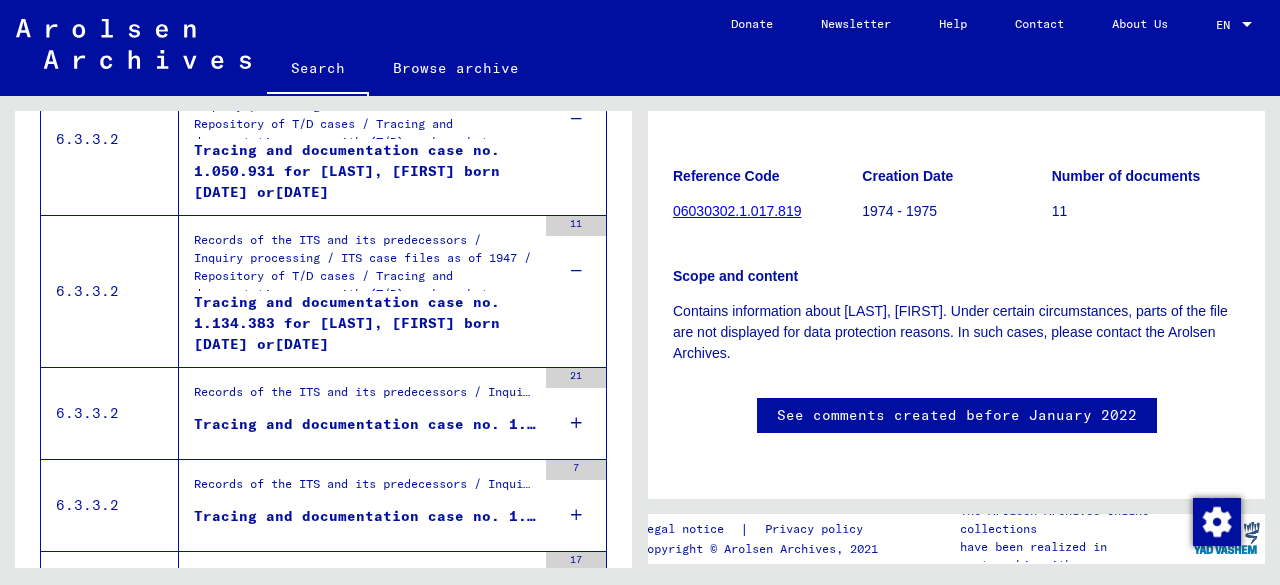 click on "21" at bounding box center (576, 413) 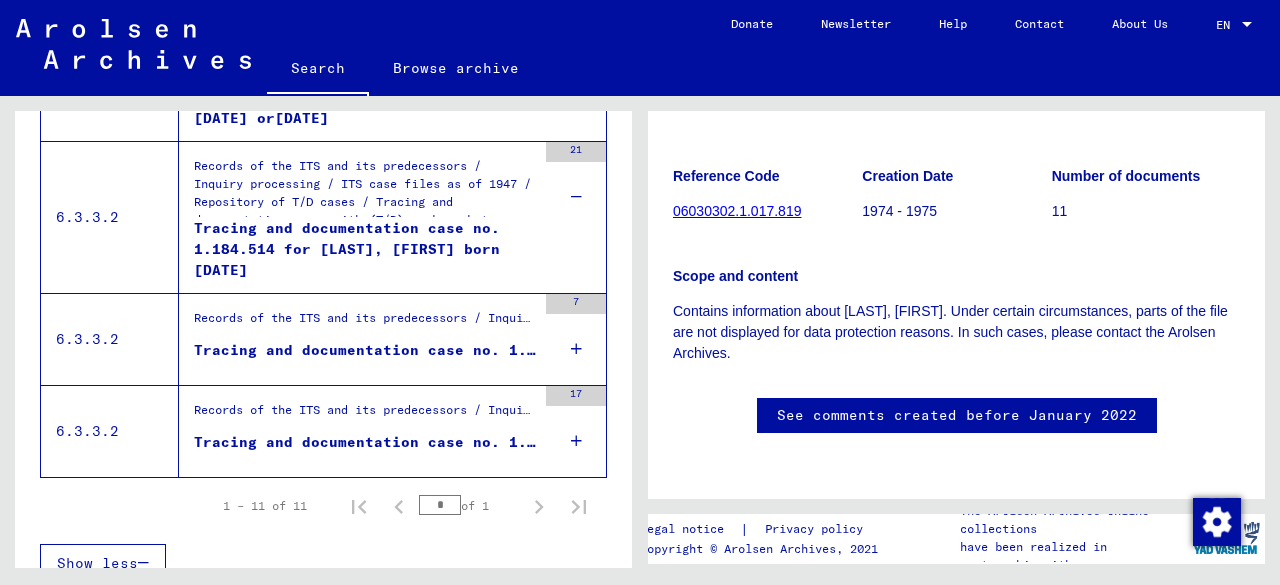 scroll, scrollTop: 1592, scrollLeft: 0, axis: vertical 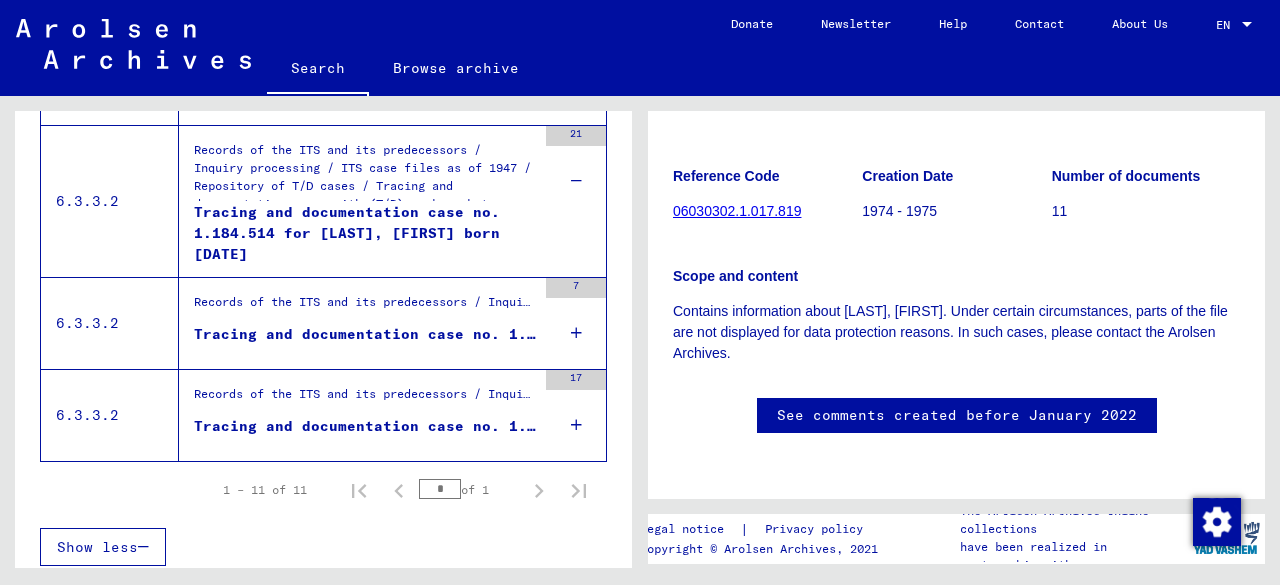 click at bounding box center (576, 333) 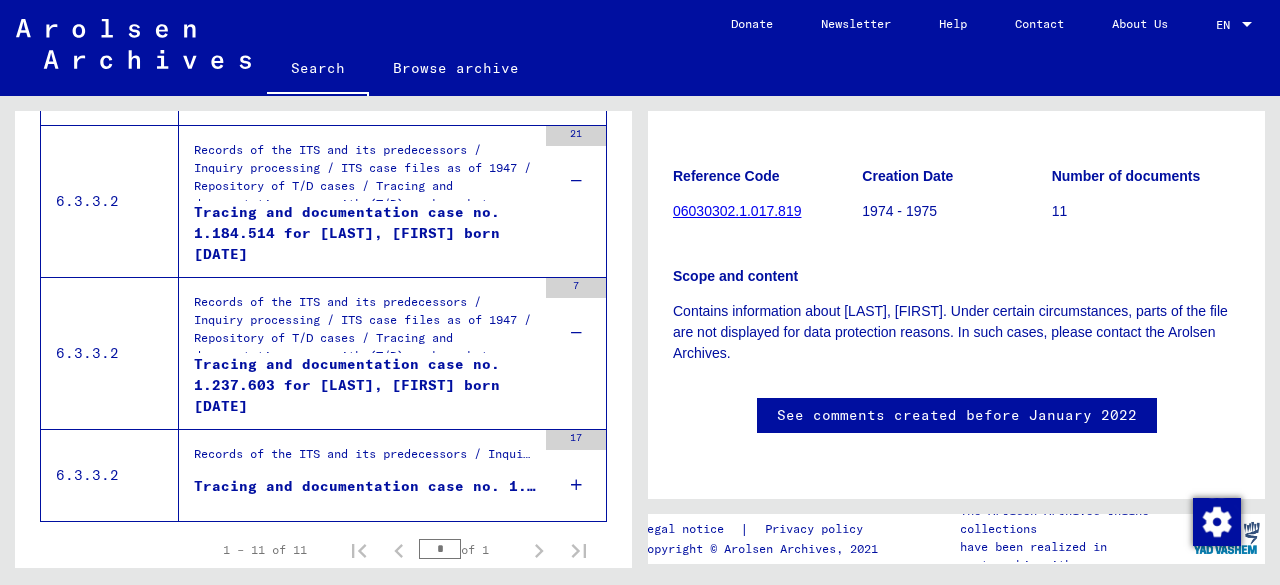 click at bounding box center [576, 485] 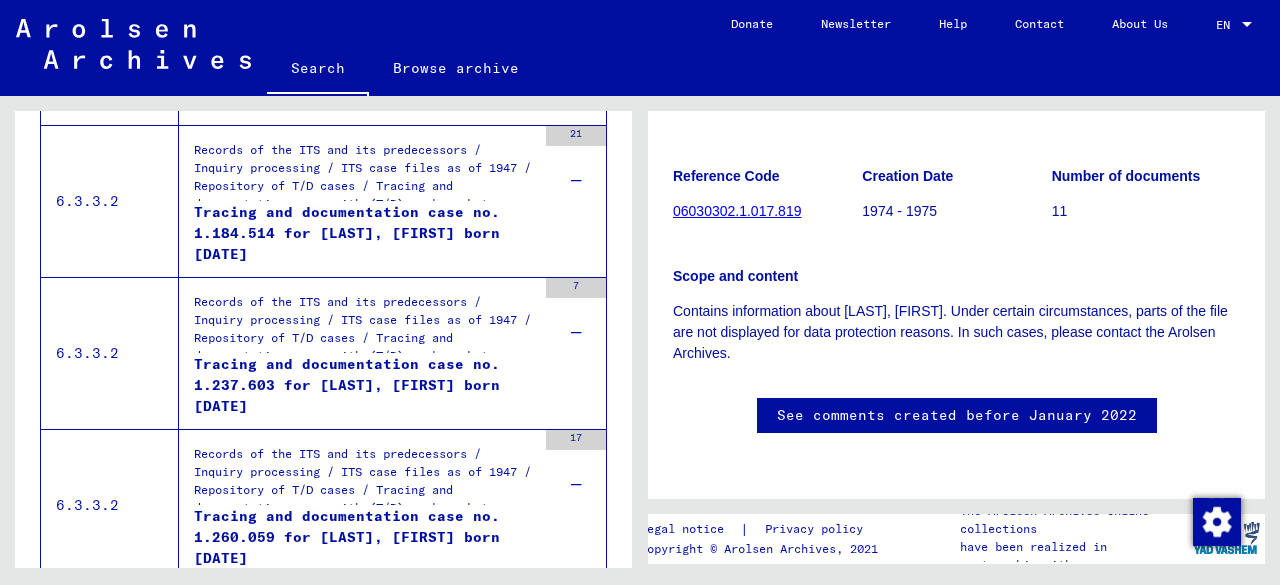 scroll, scrollTop: 1712, scrollLeft: 0, axis: vertical 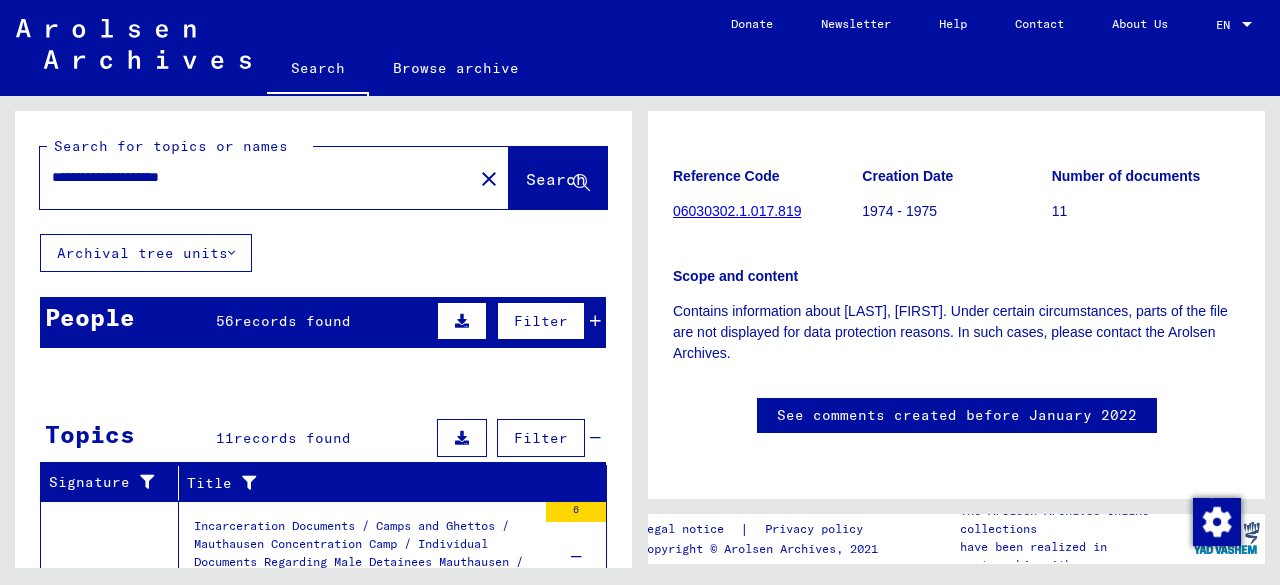 click on "records found" at bounding box center [292, 321] 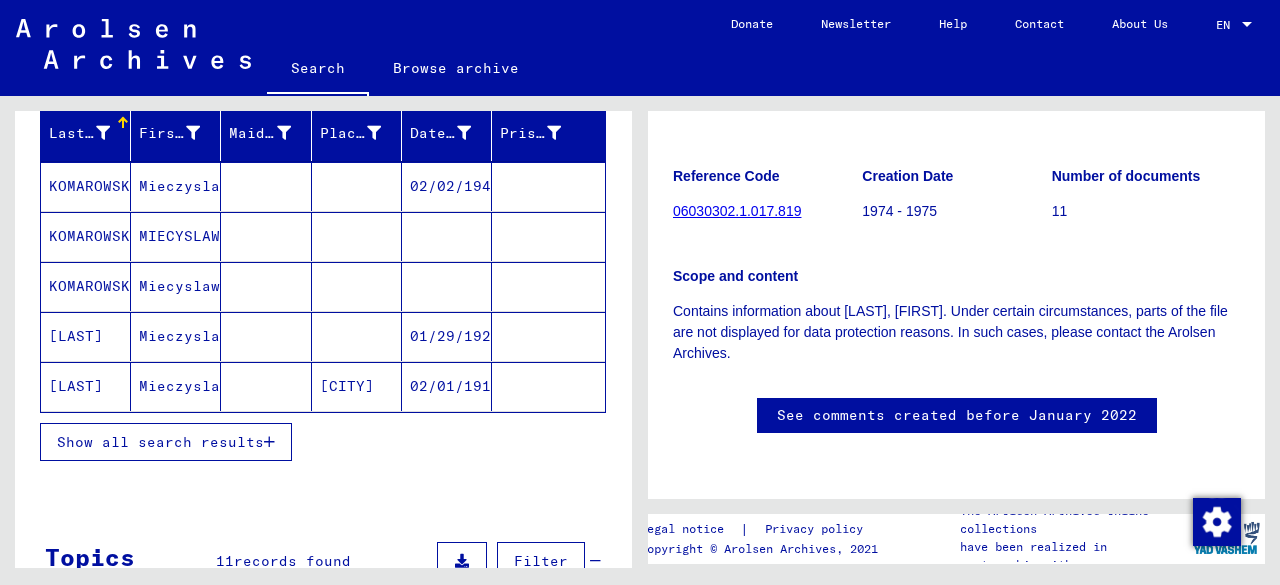 scroll, scrollTop: 235, scrollLeft: 0, axis: vertical 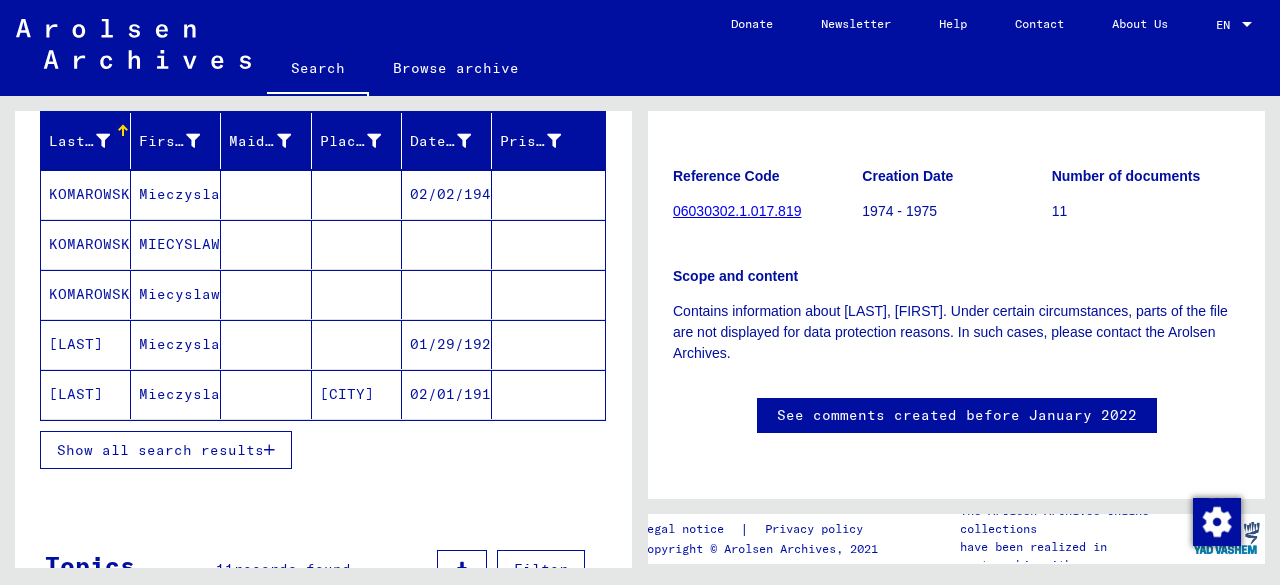 click on "KOMAROWSKI" at bounding box center (86, 294) 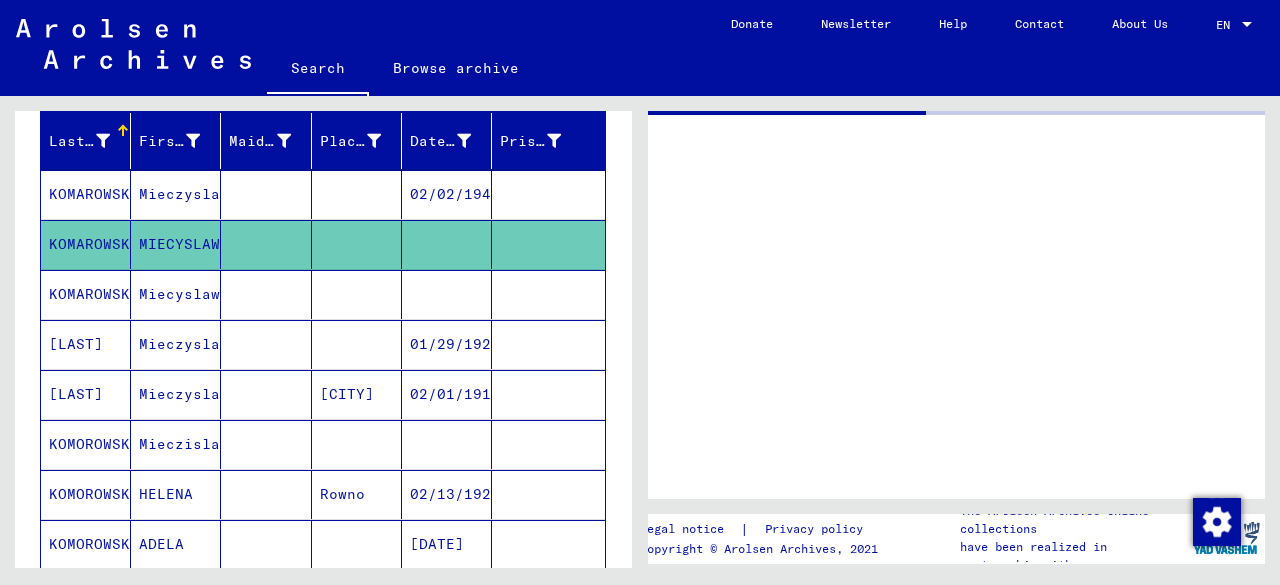 scroll, scrollTop: 0, scrollLeft: 0, axis: both 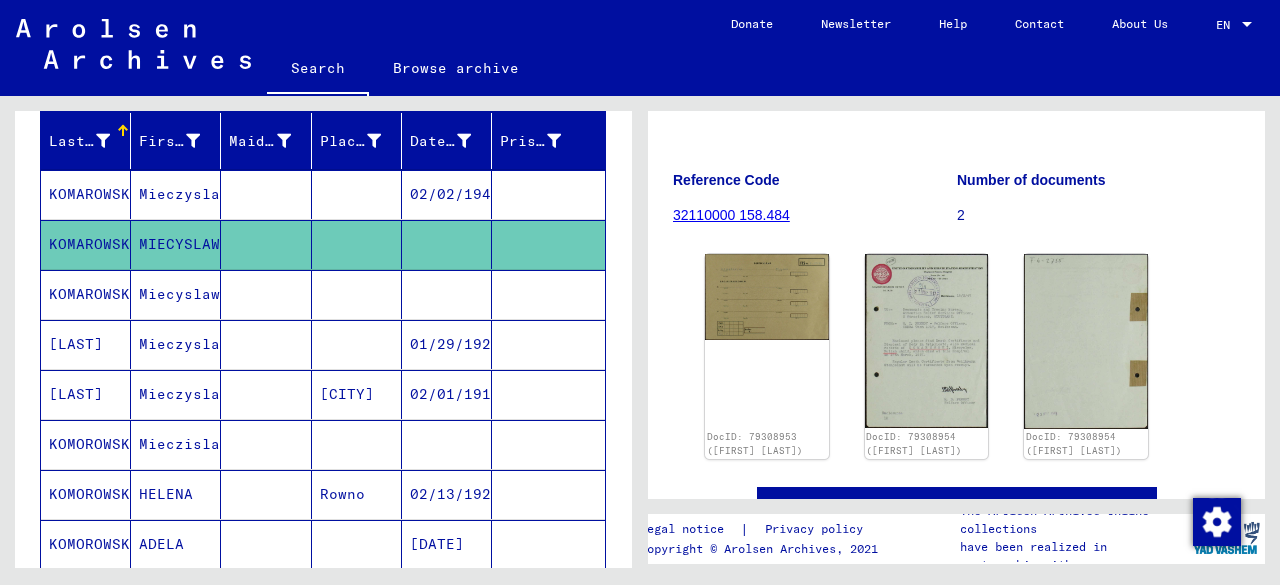 click 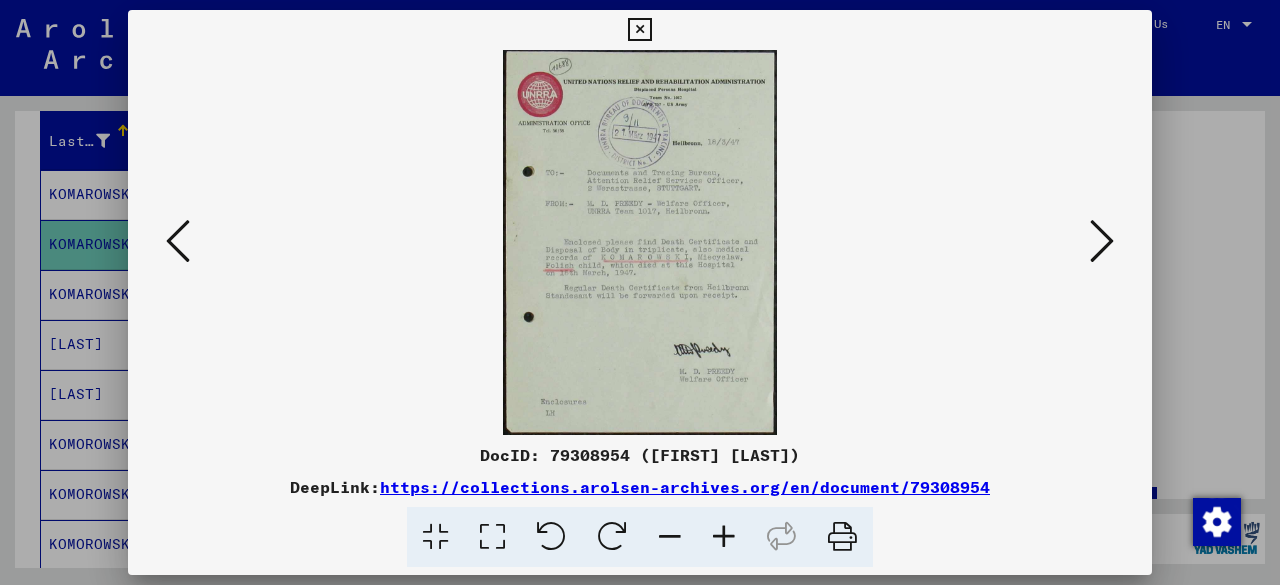 click at bounding box center (639, 30) 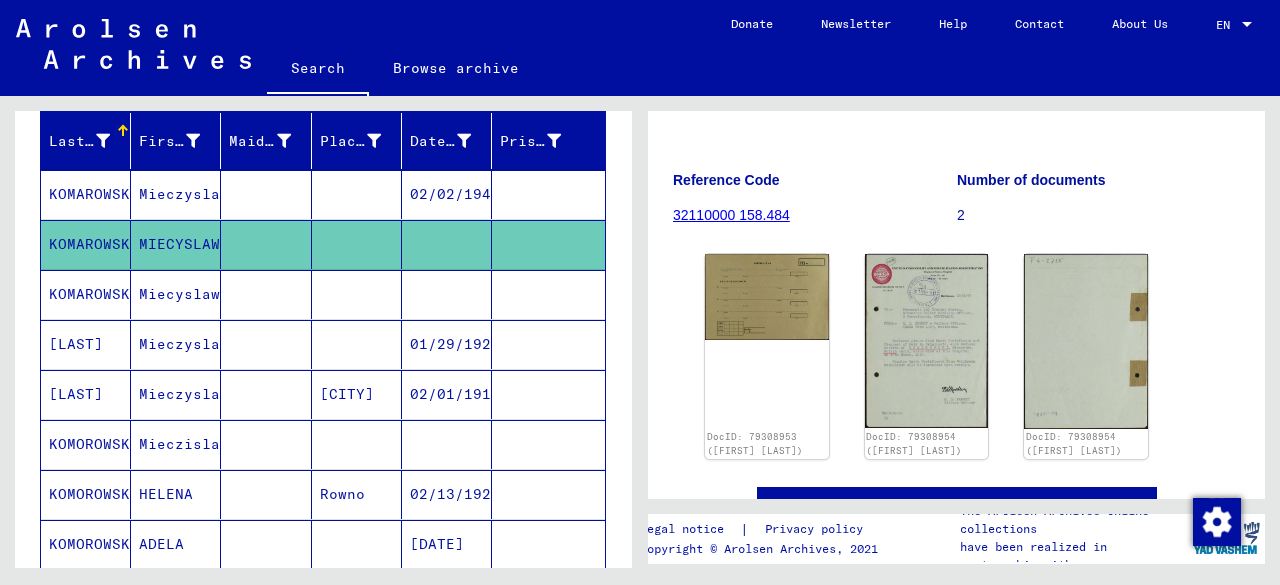 click on "Mieczislaw" at bounding box center (176, 494) 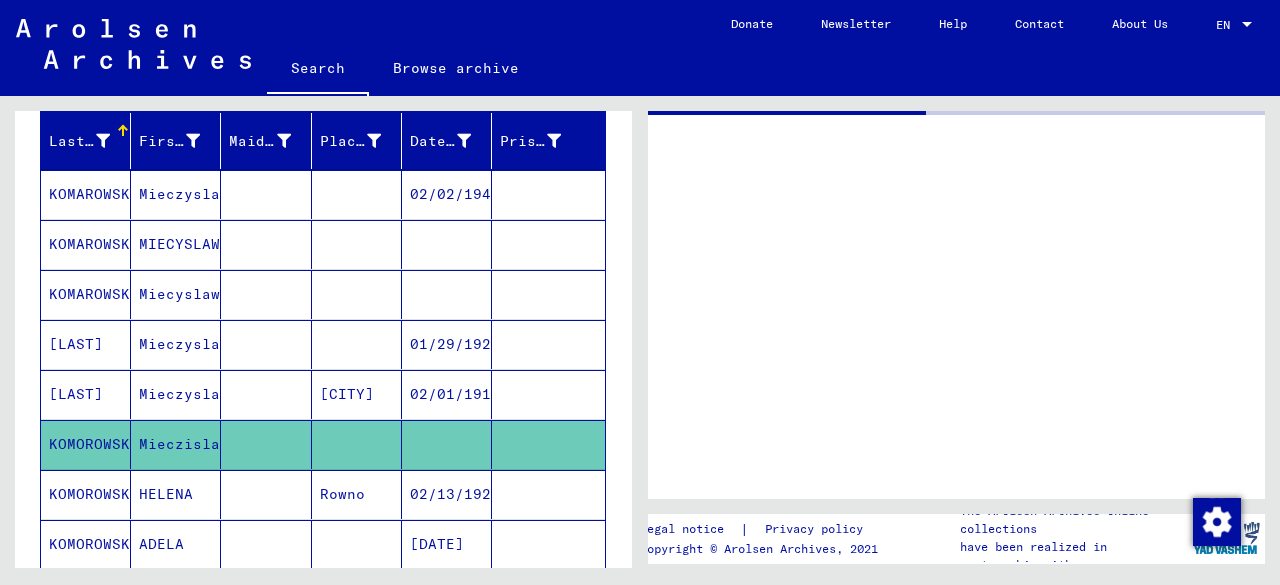 scroll, scrollTop: 0, scrollLeft: 0, axis: both 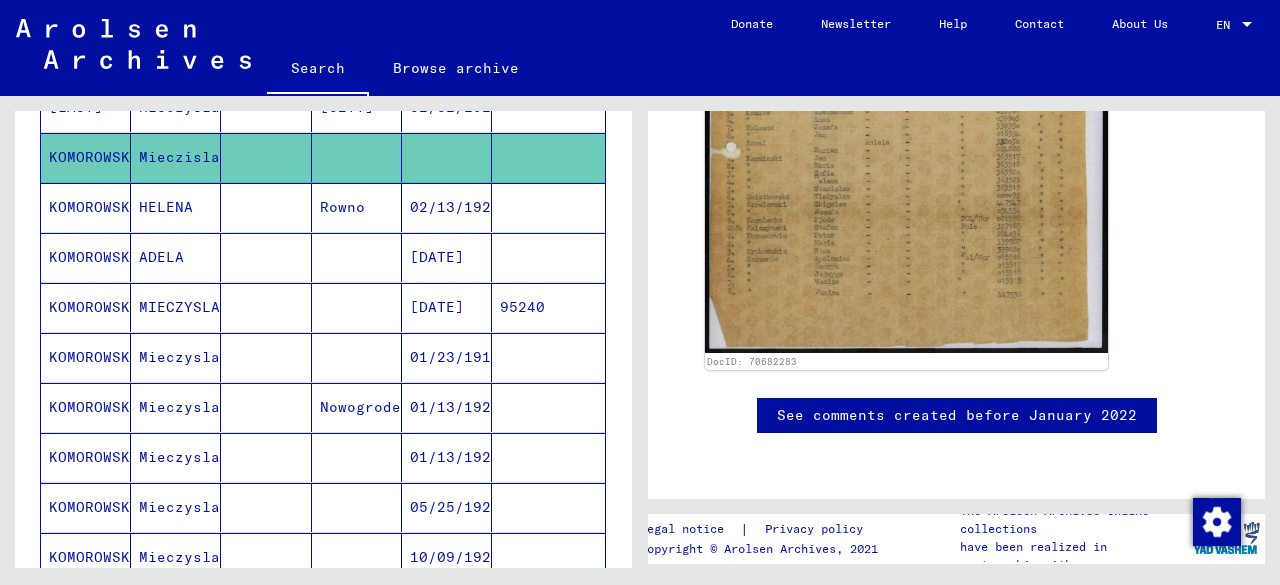 click on "05/25/1924" at bounding box center [447, 557] 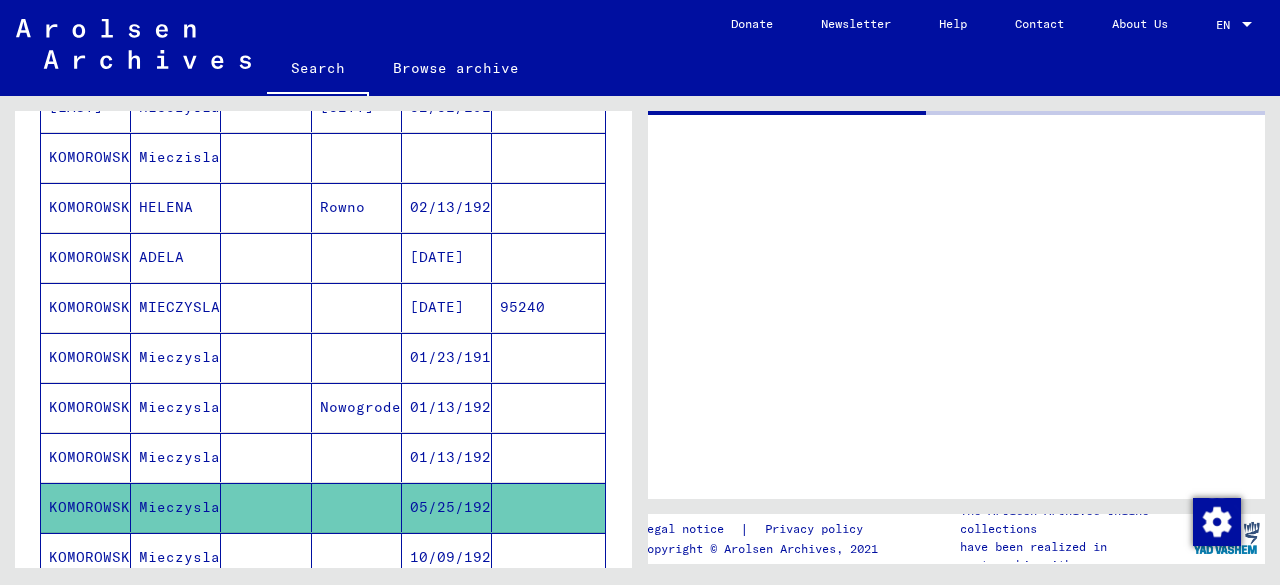 scroll, scrollTop: 0, scrollLeft: 0, axis: both 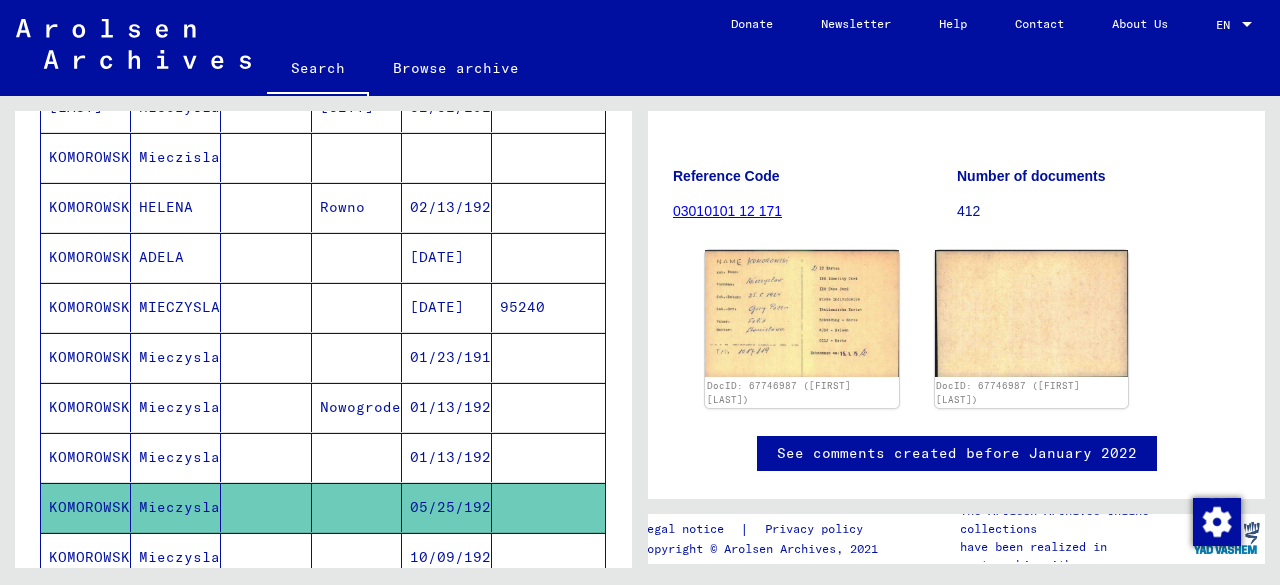 click 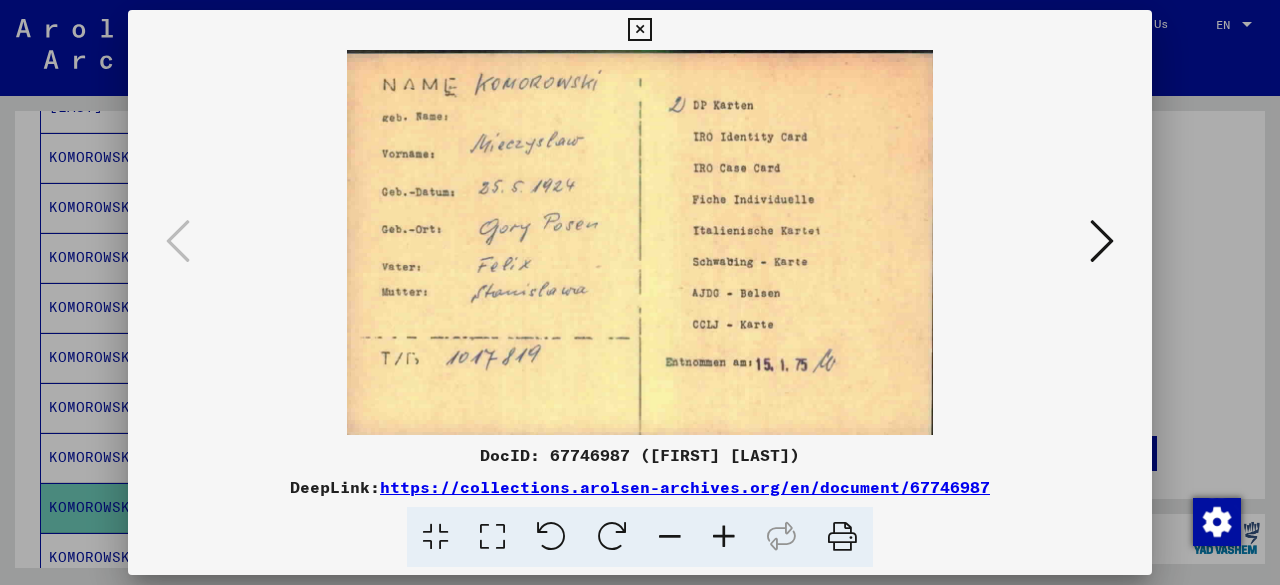 click at bounding box center [1102, 241] 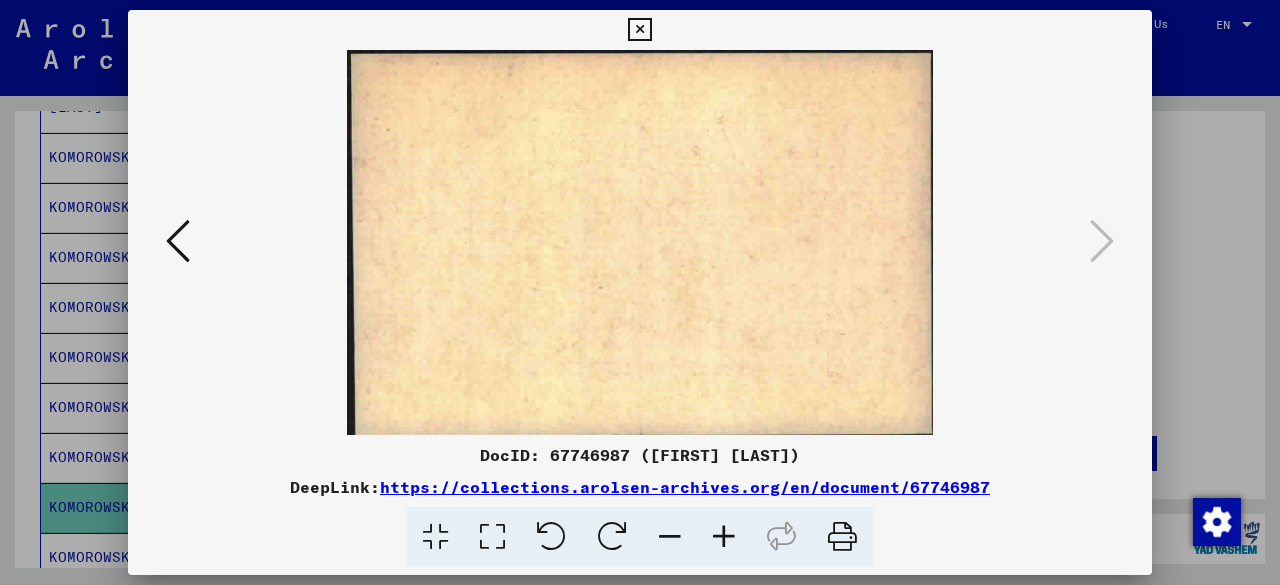 click at bounding box center [178, 241] 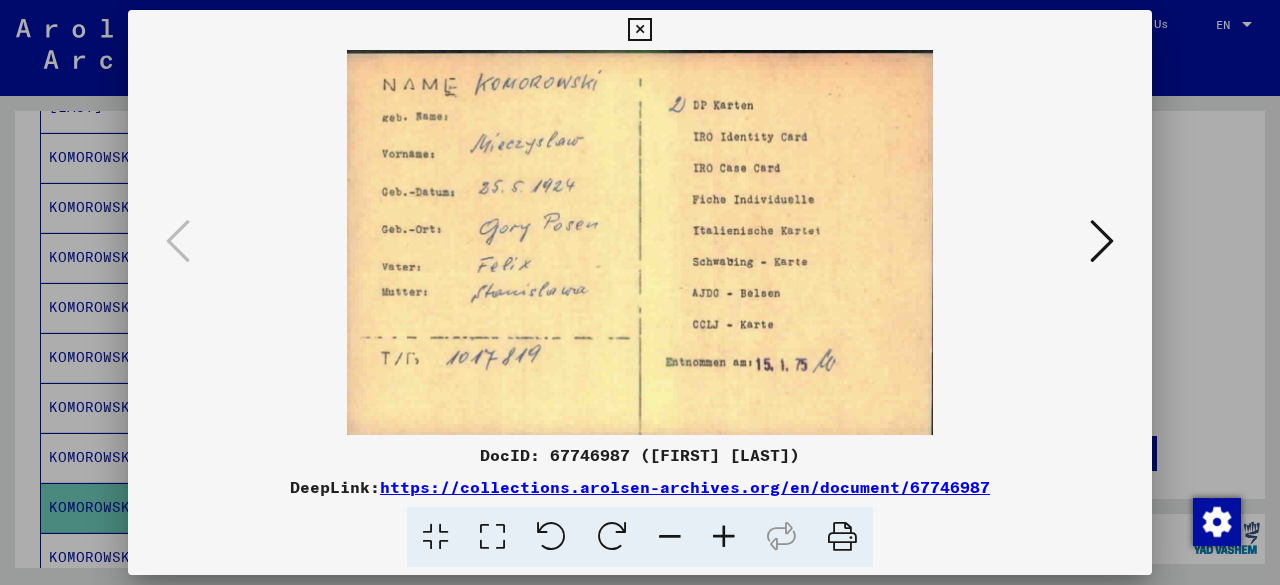 click at bounding box center [639, 30] 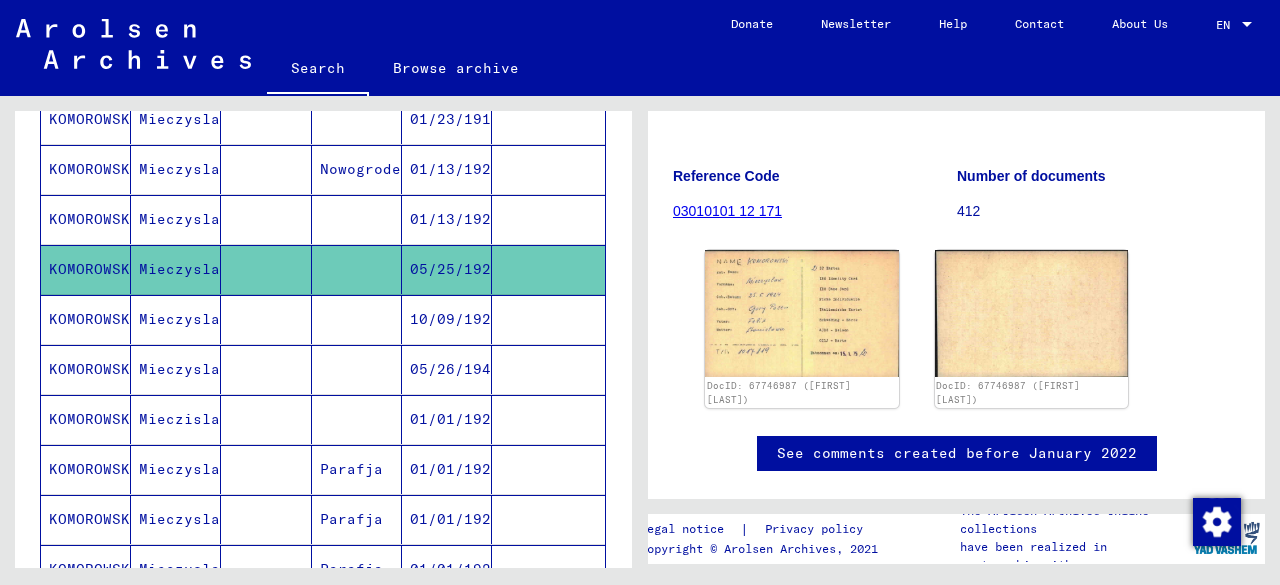 scroll, scrollTop: 826, scrollLeft: 0, axis: vertical 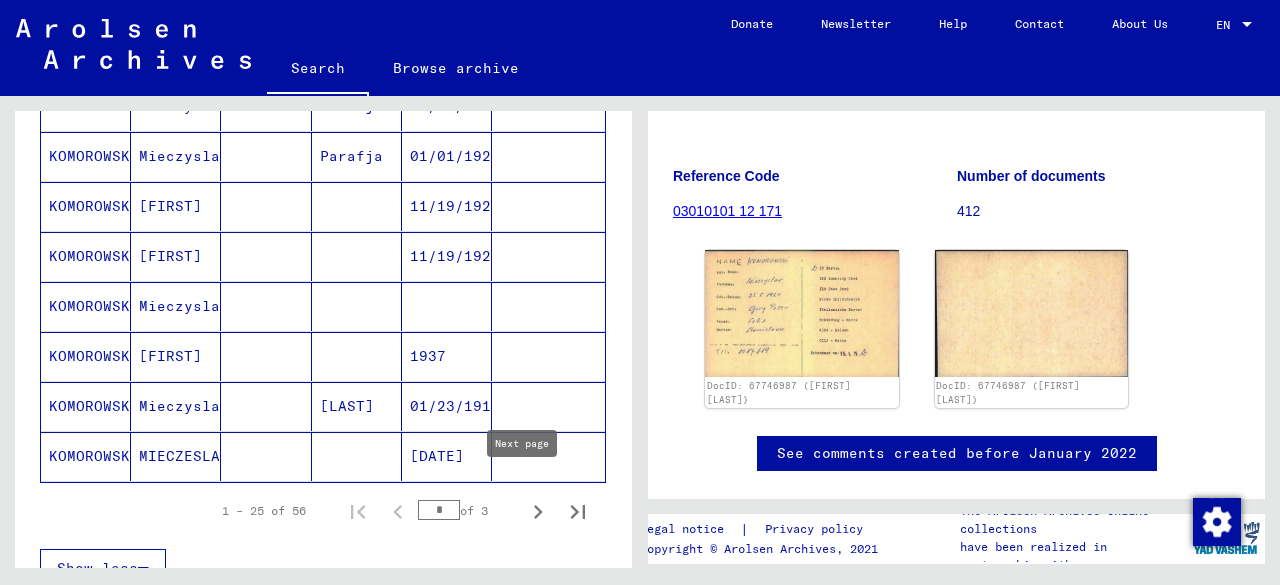 click 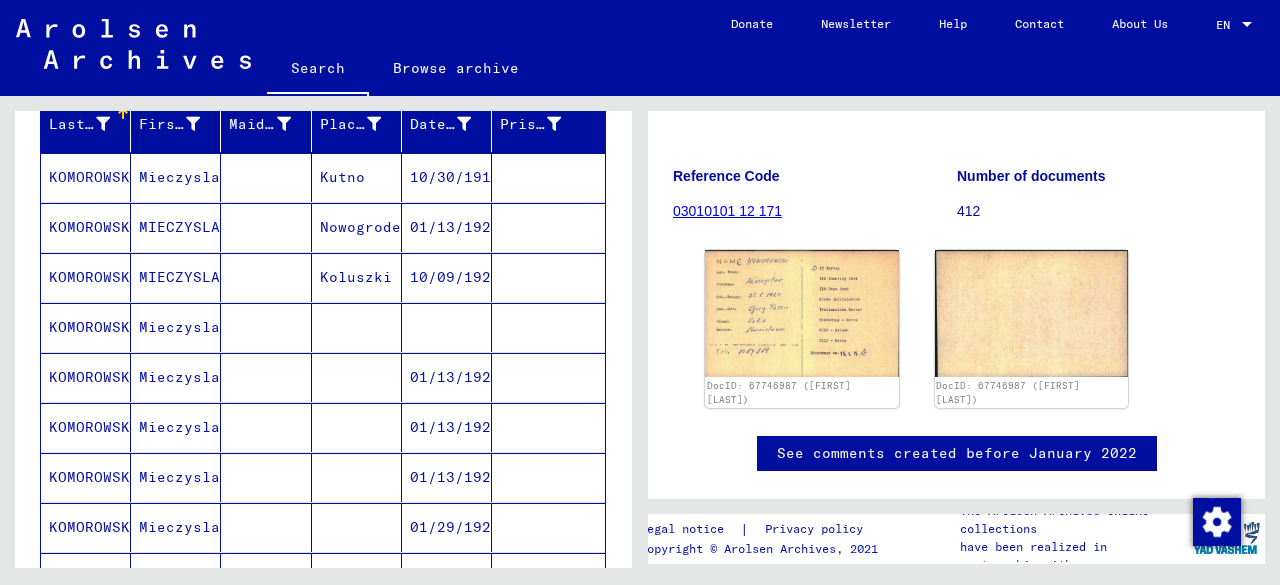 scroll, scrollTop: 306, scrollLeft: 0, axis: vertical 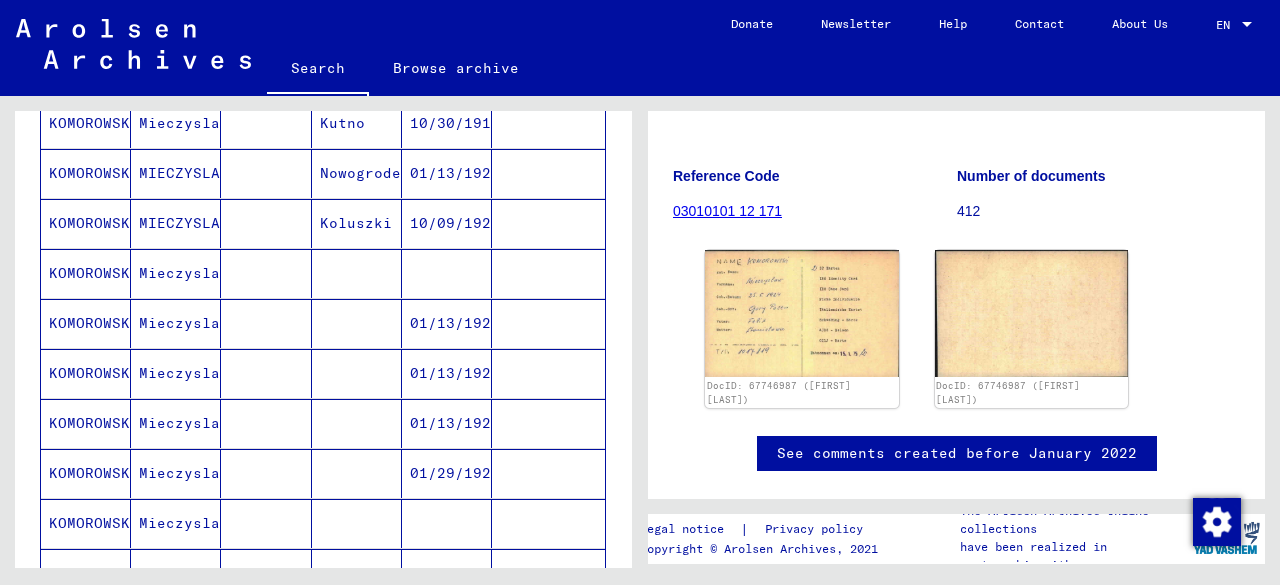 click on "KOMOROWSKI" at bounding box center [86, 323] 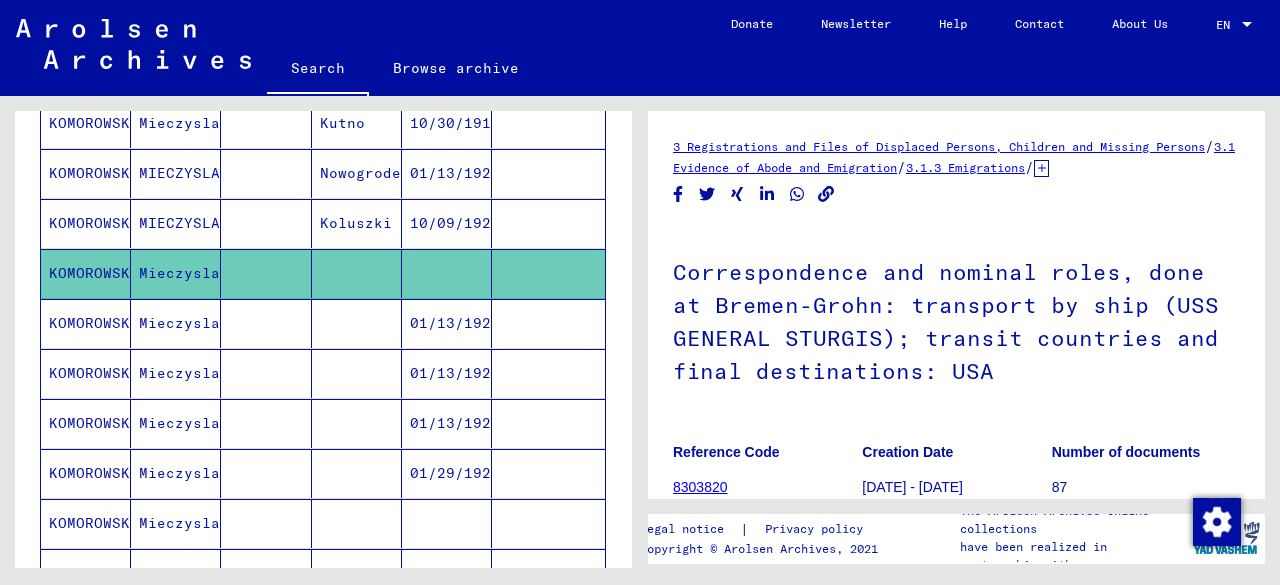 scroll, scrollTop: 0, scrollLeft: 0, axis: both 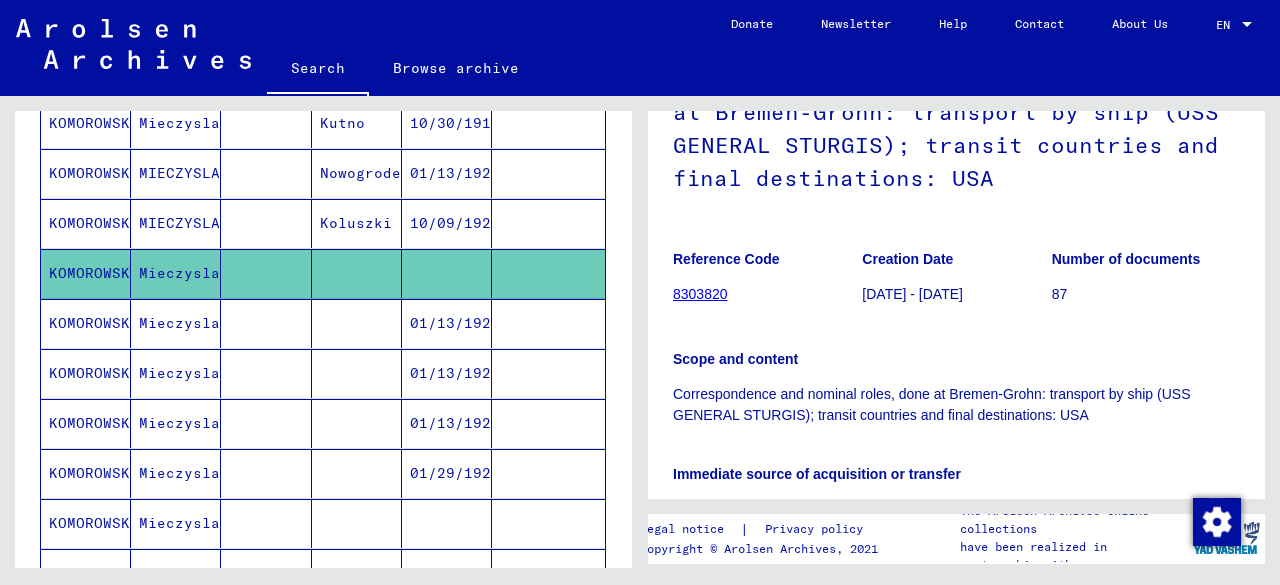 click 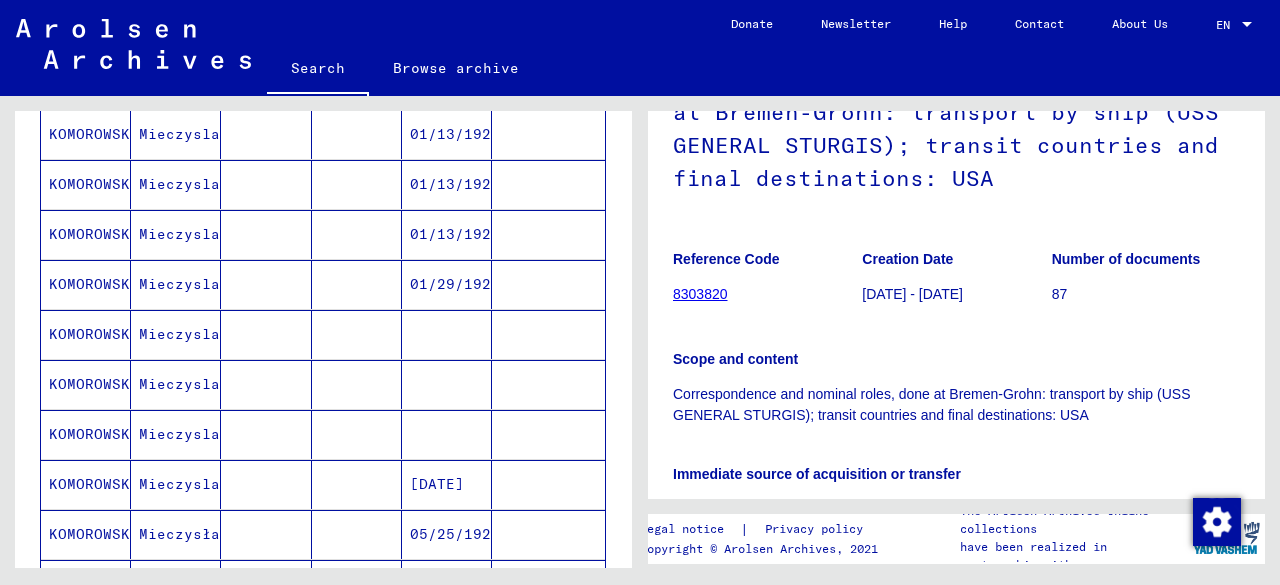 scroll, scrollTop: 533, scrollLeft: 0, axis: vertical 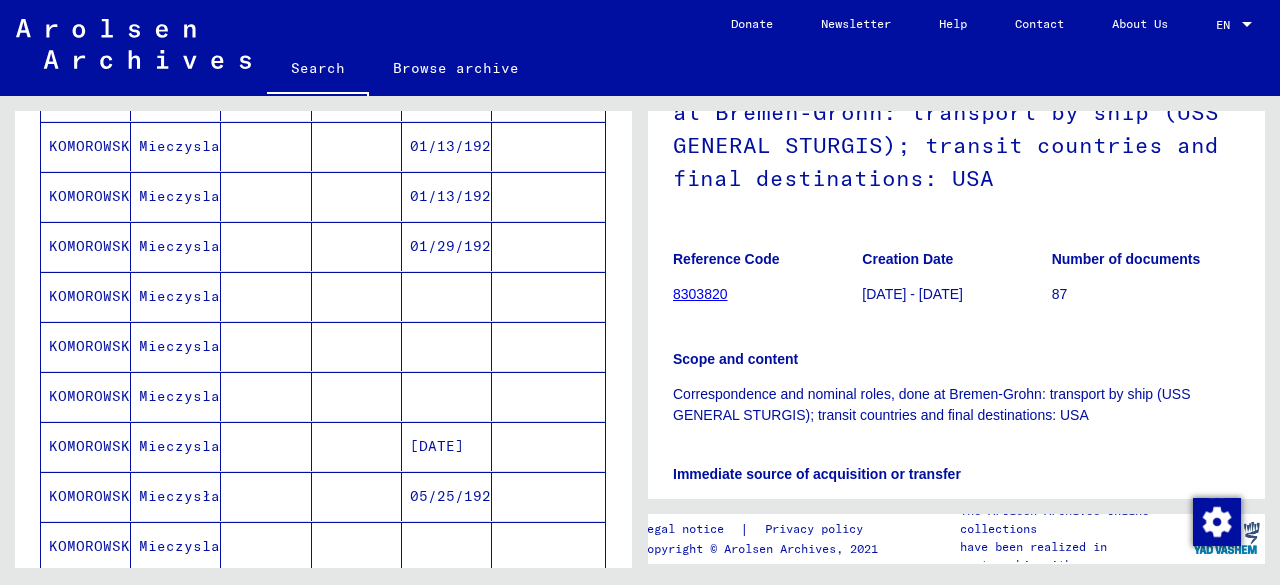 click on "Mieczyslaw" at bounding box center [176, 346] 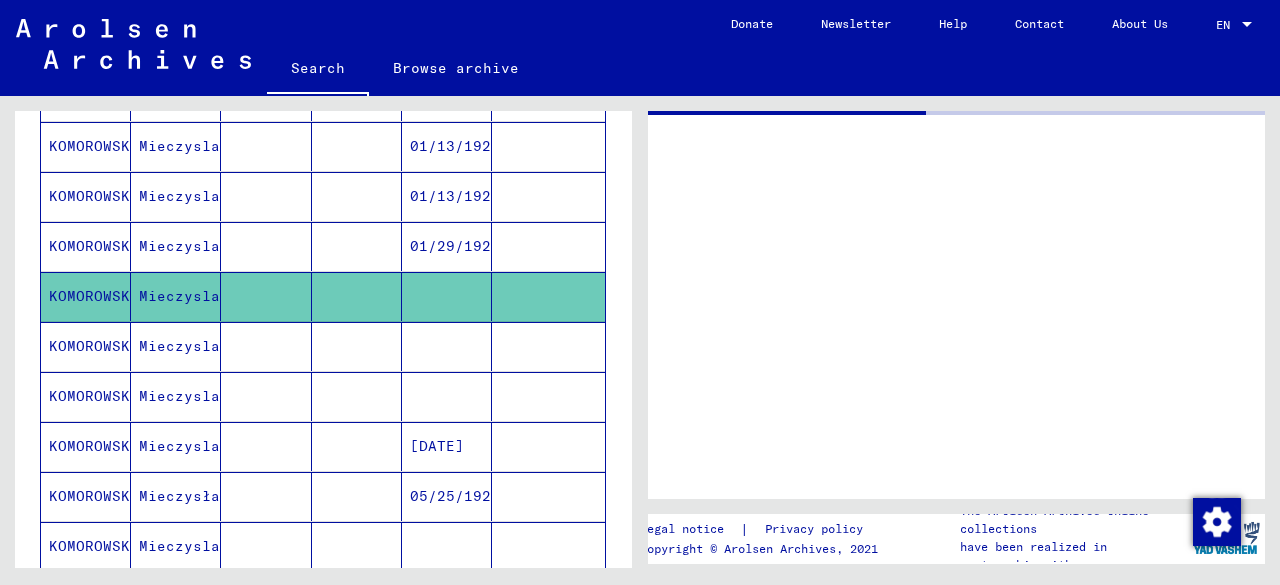 scroll, scrollTop: 0, scrollLeft: 0, axis: both 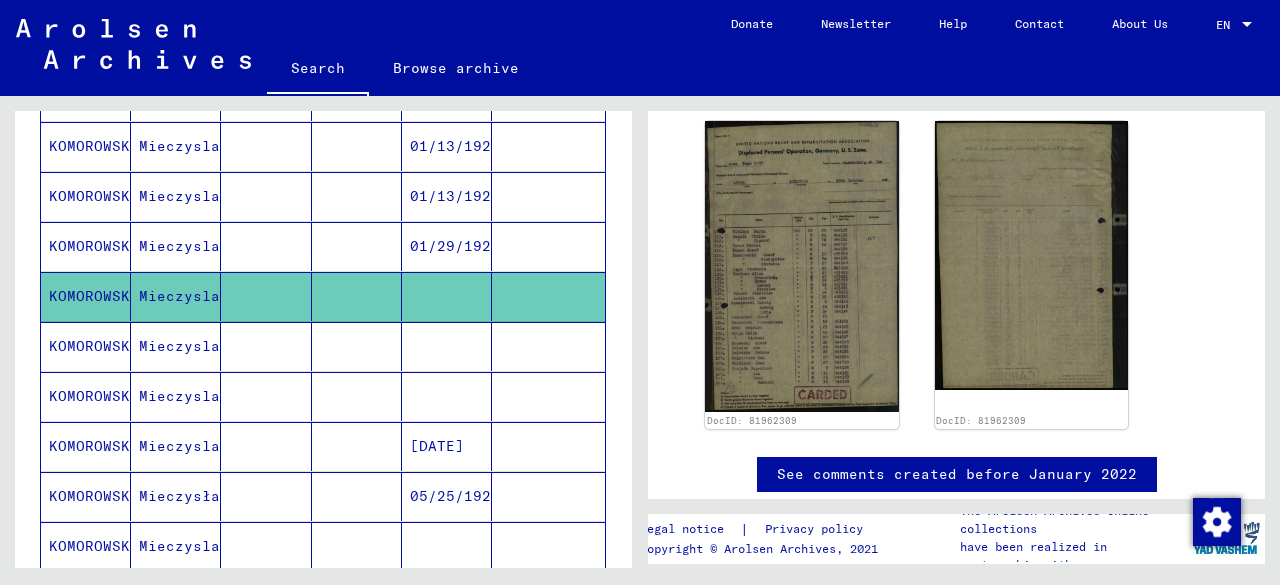 click 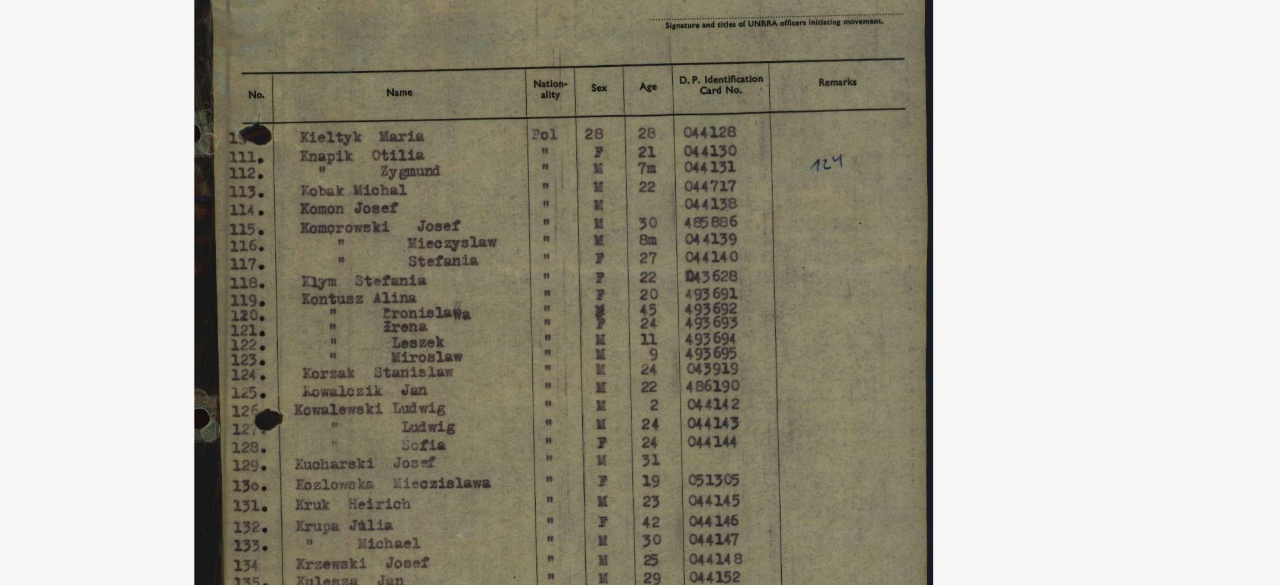 drag, startPoint x: 587, startPoint y: 299, endPoint x: 588, endPoint y: 287, distance: 12.0415945 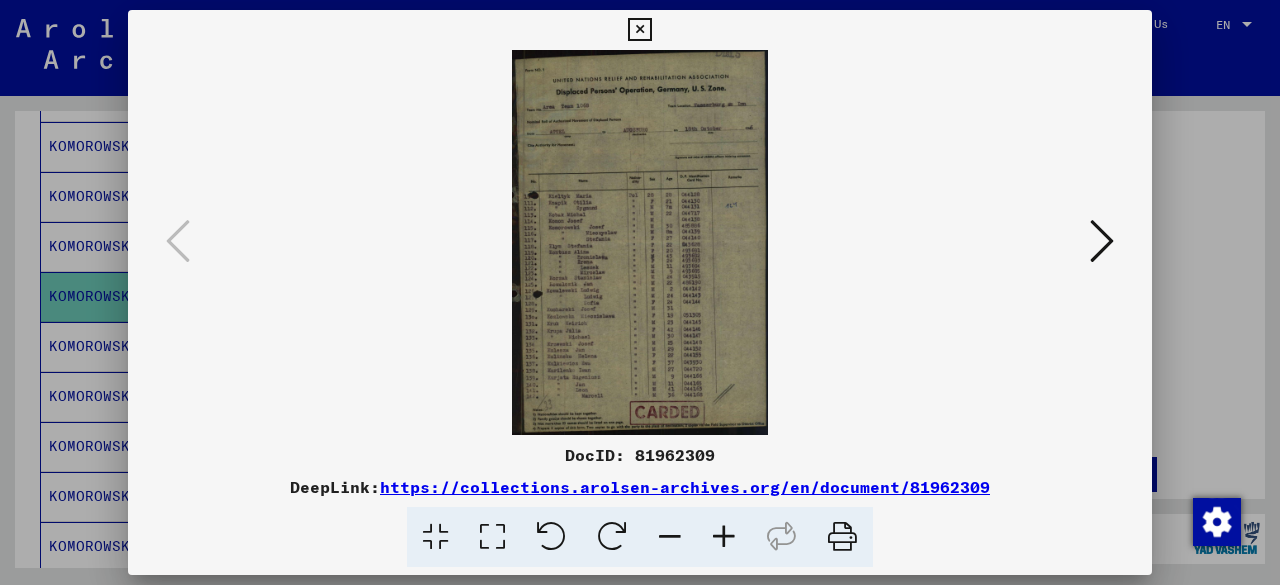 click at bounding box center (639, 30) 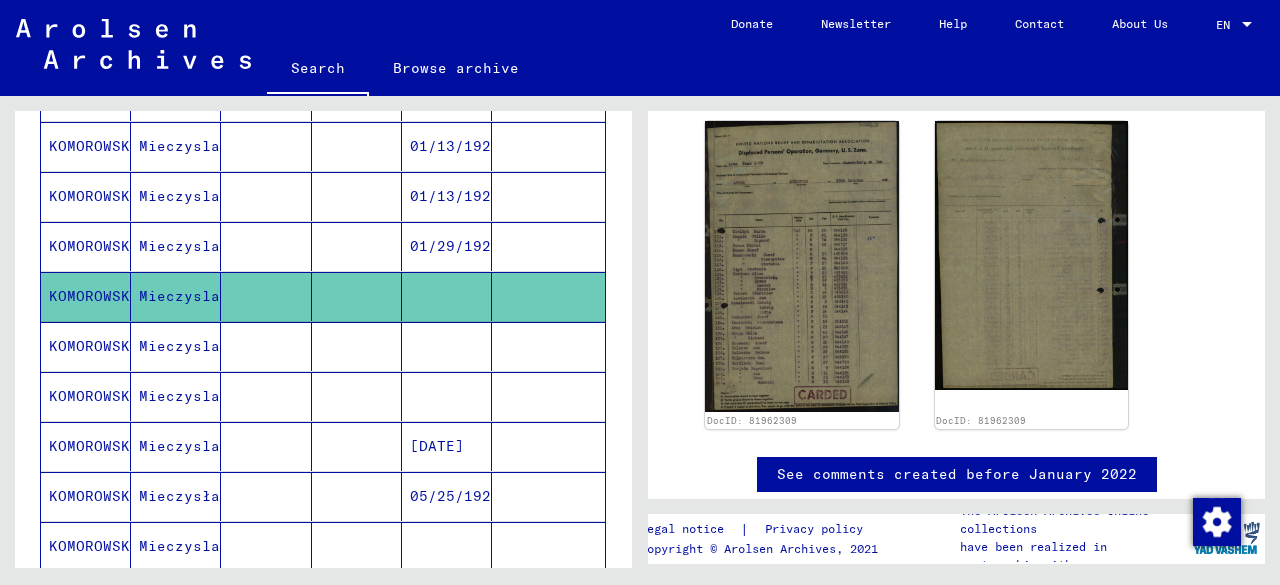 click on "Mieczyslaw" at bounding box center (176, 396) 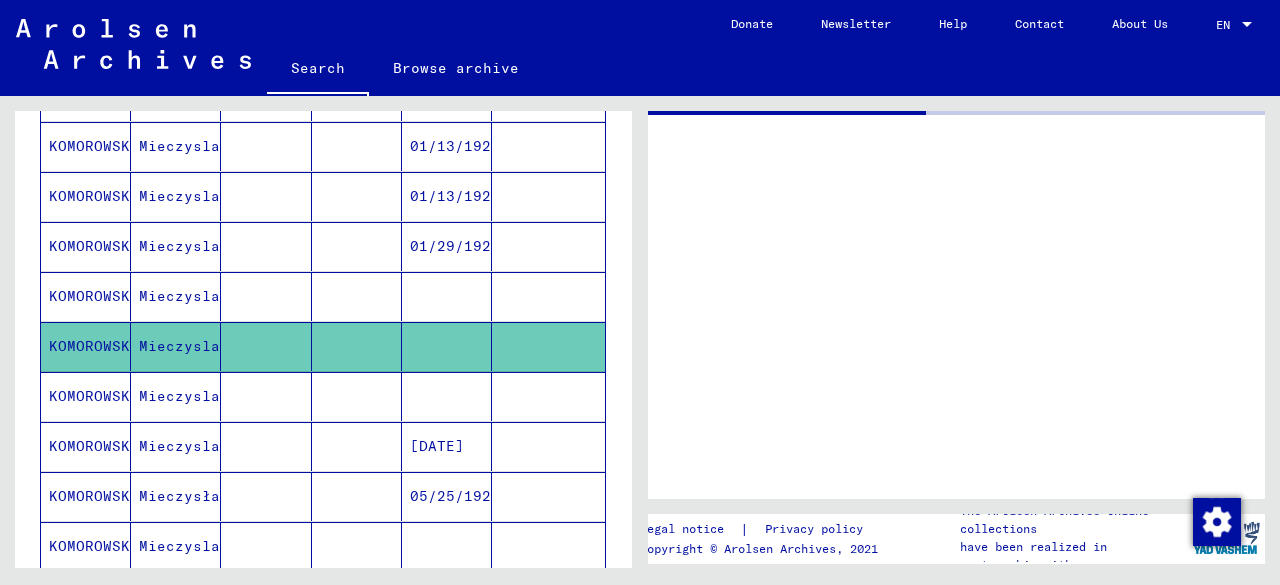 scroll, scrollTop: 0, scrollLeft: 0, axis: both 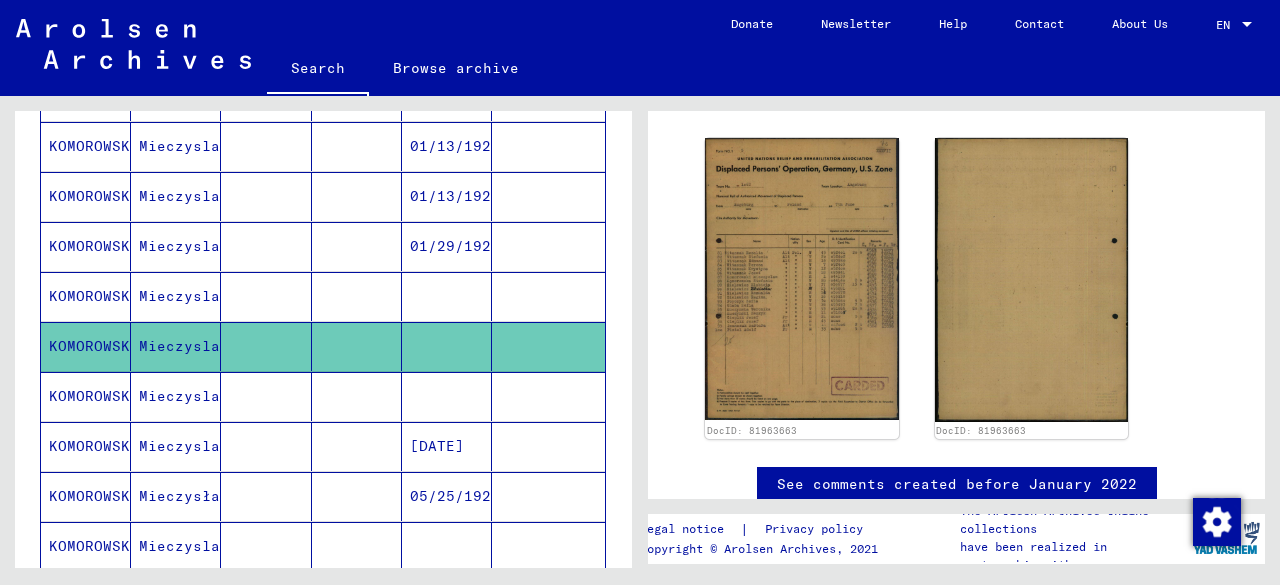 click on "Mieczyslaw" at bounding box center (176, 446) 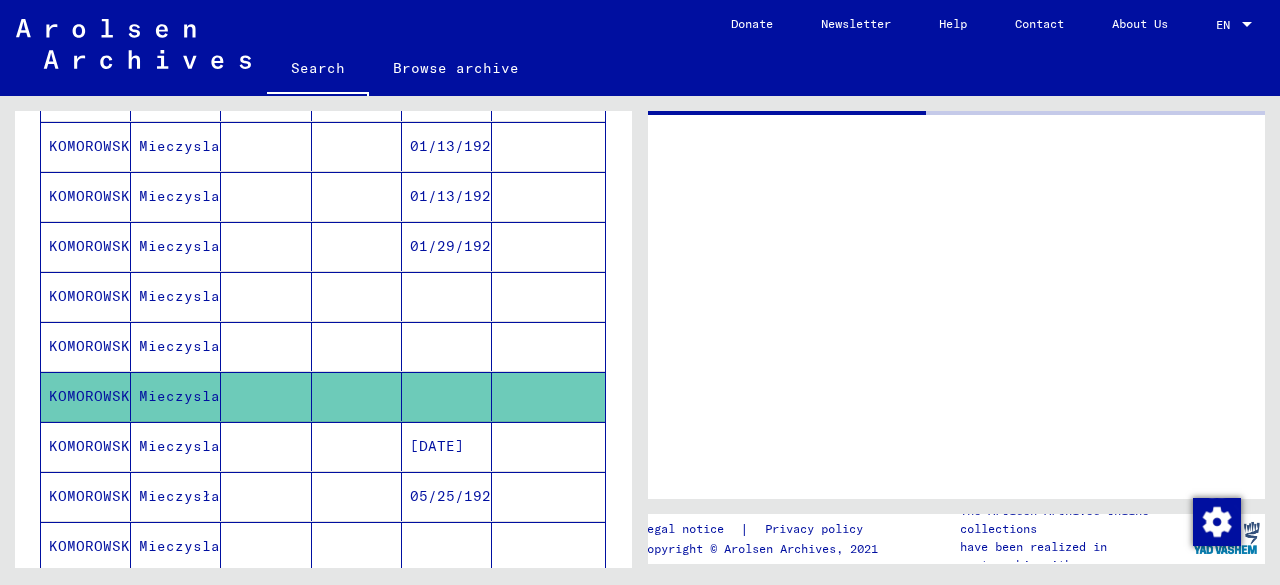 scroll, scrollTop: 0, scrollLeft: 0, axis: both 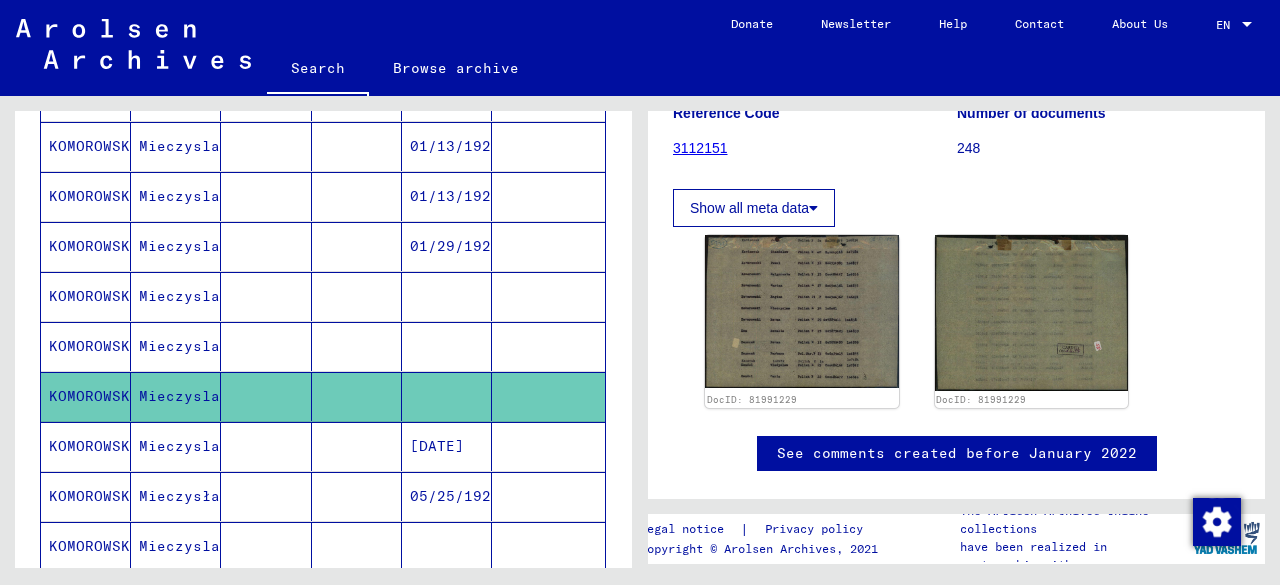 click on "05/25/1924" at bounding box center (447, 546) 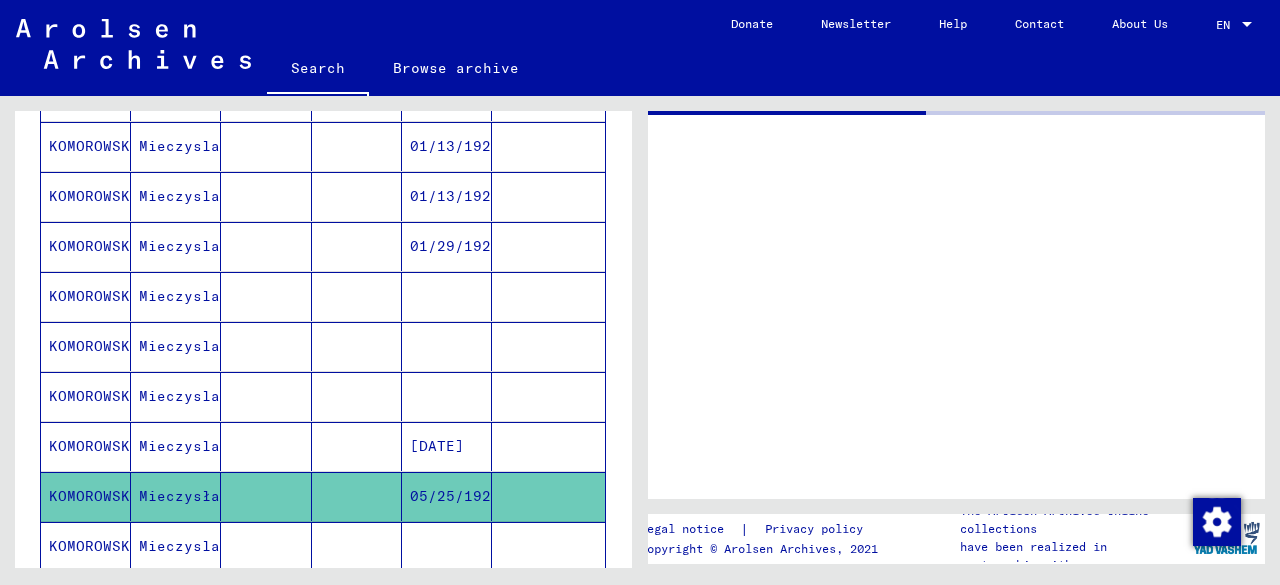 scroll, scrollTop: 0, scrollLeft: 0, axis: both 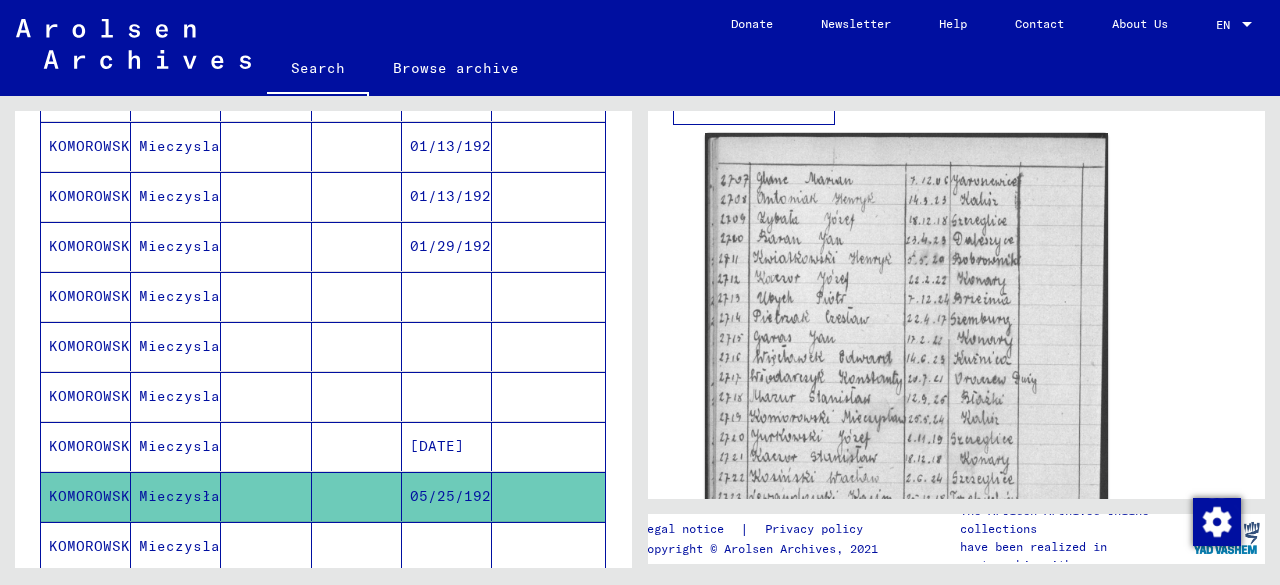 drag, startPoint x: 1276, startPoint y: 235, endPoint x: 1269, endPoint y: 199, distance: 36.67424 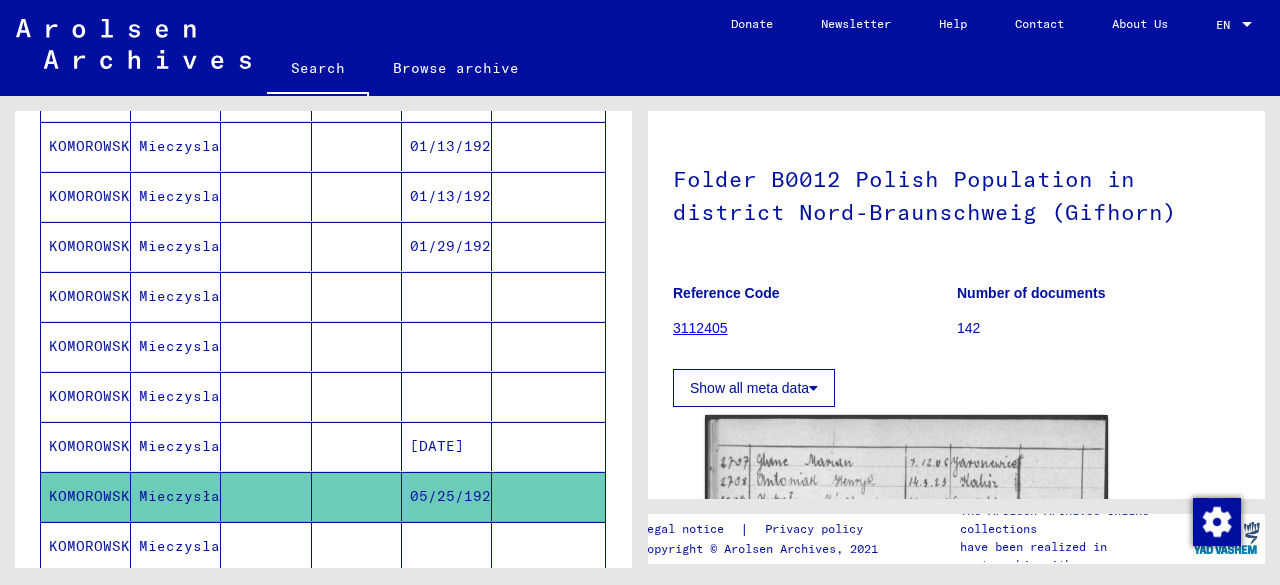 scroll, scrollTop: 121, scrollLeft: 0, axis: vertical 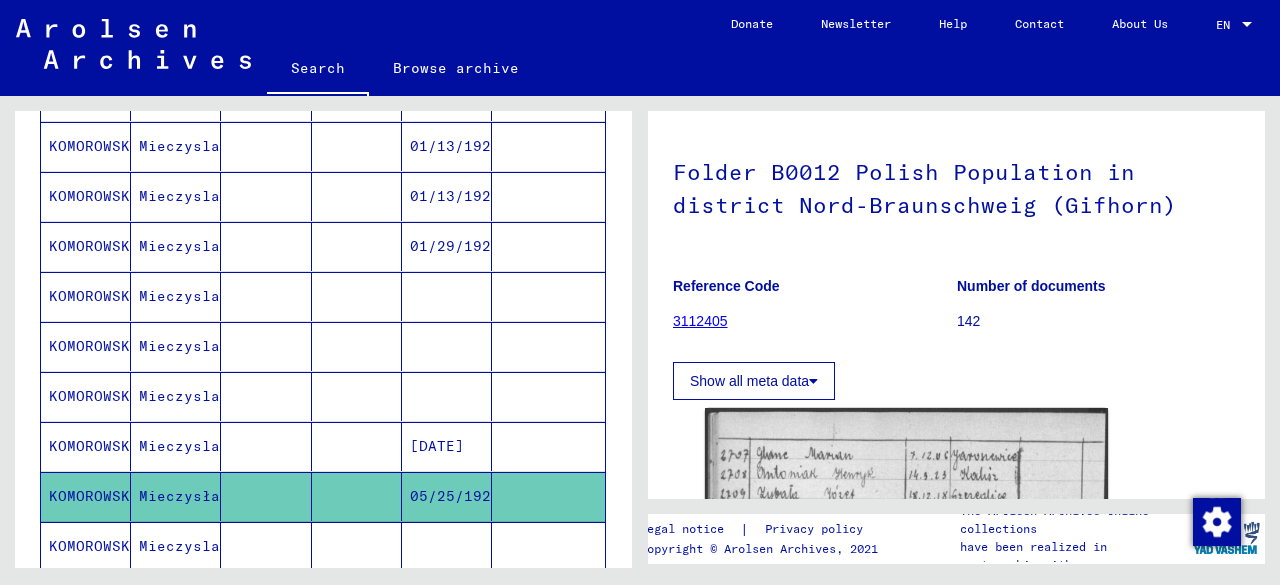 click on "Show all meta data" 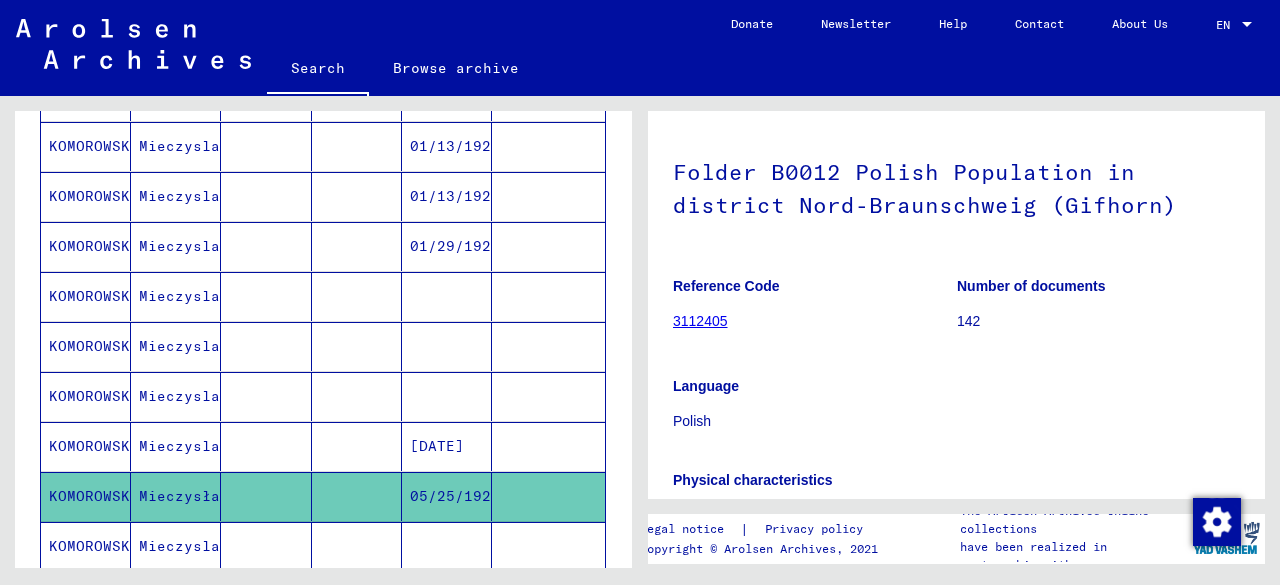 scroll, scrollTop: 177, scrollLeft: 0, axis: vertical 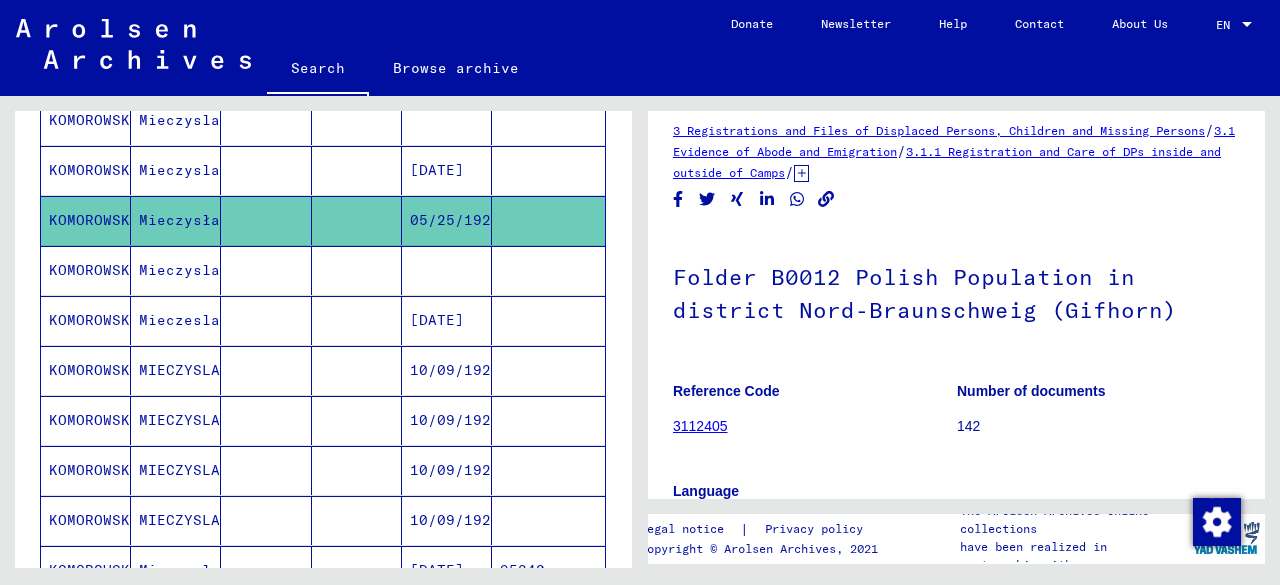 click on "Mieczyslaw" at bounding box center [176, 320] 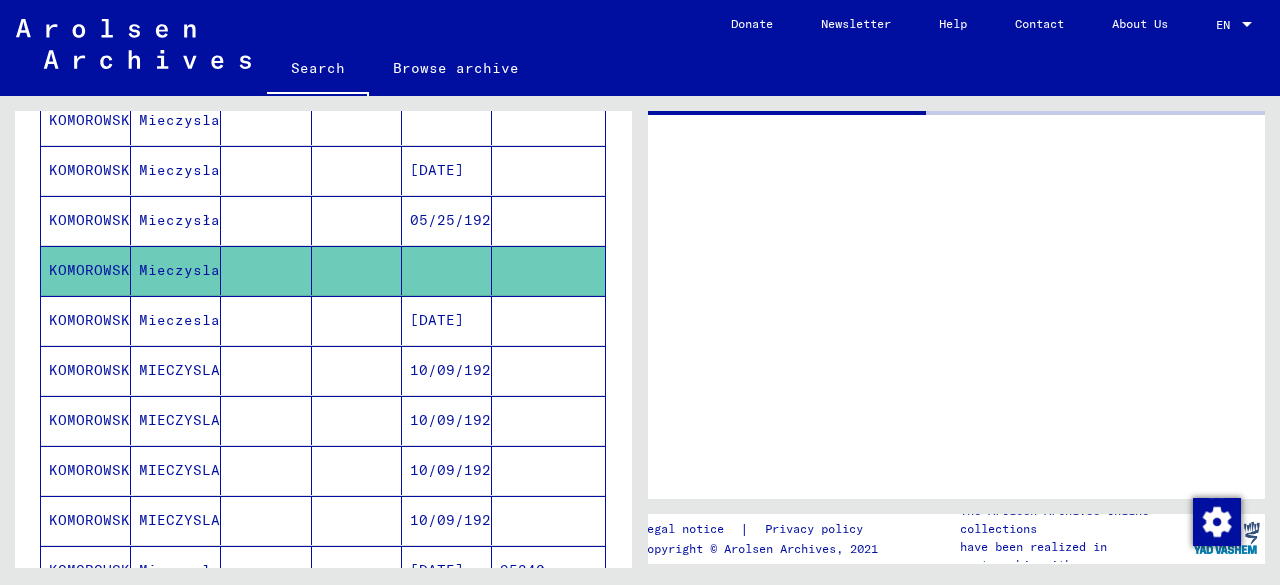 scroll, scrollTop: 0, scrollLeft: 0, axis: both 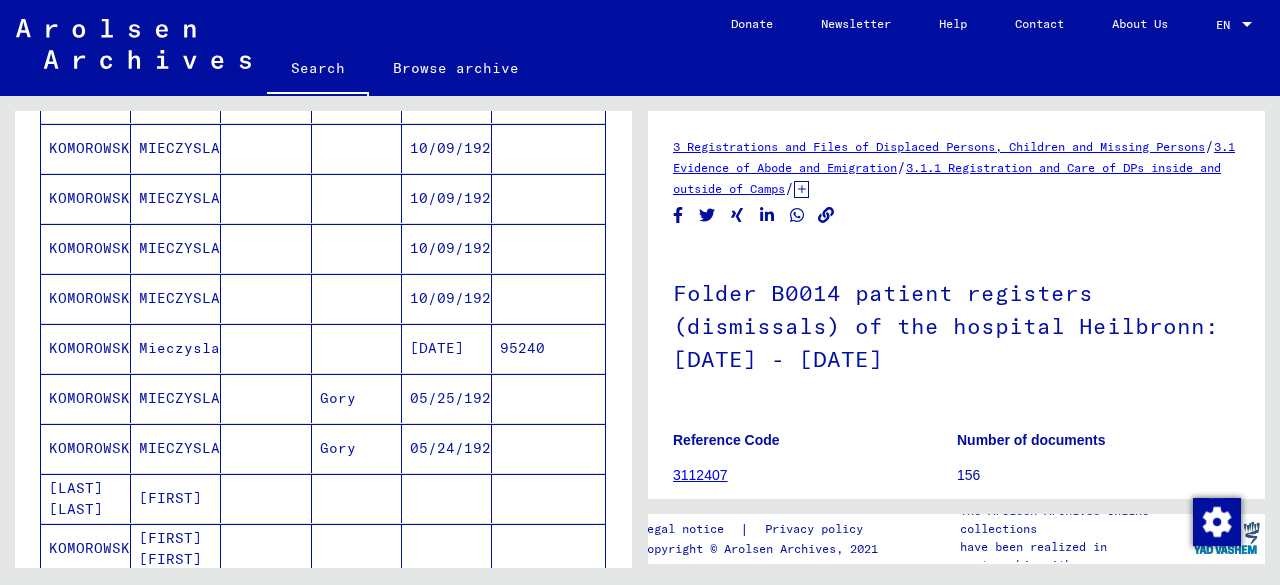 click on "05/25/1924" at bounding box center (447, 448) 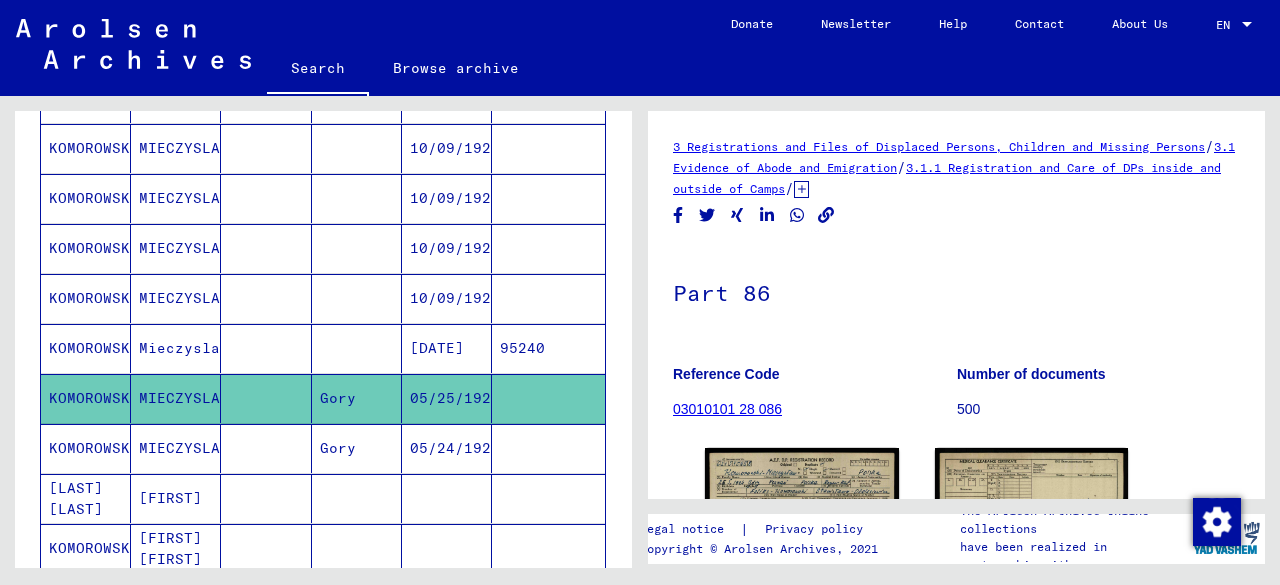 scroll, scrollTop: 0, scrollLeft: 0, axis: both 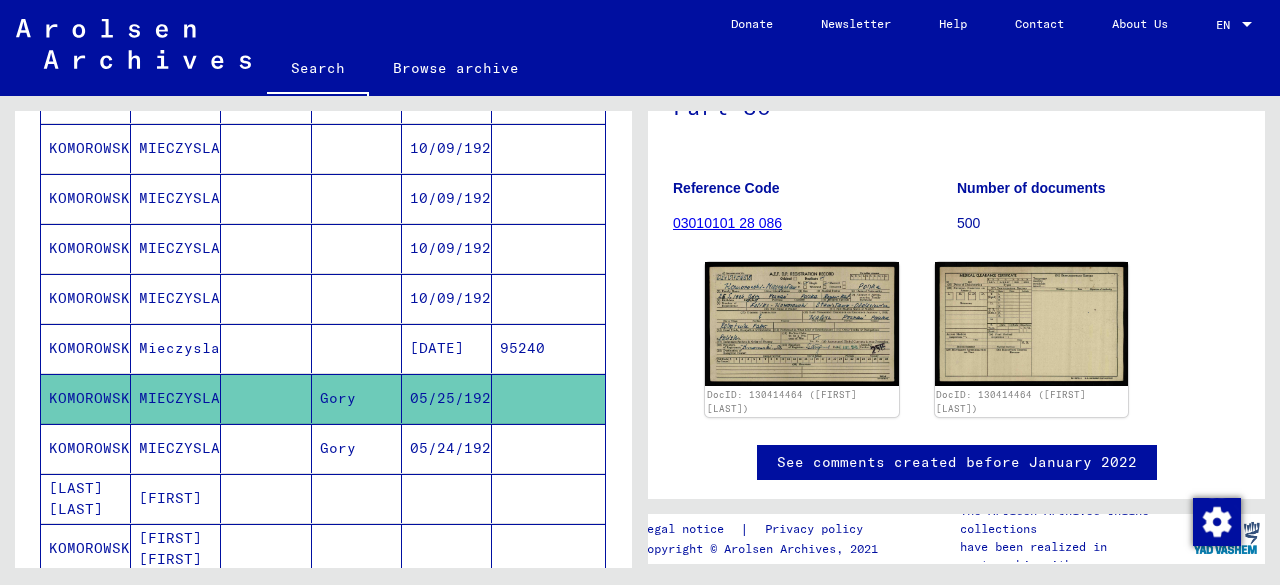 click 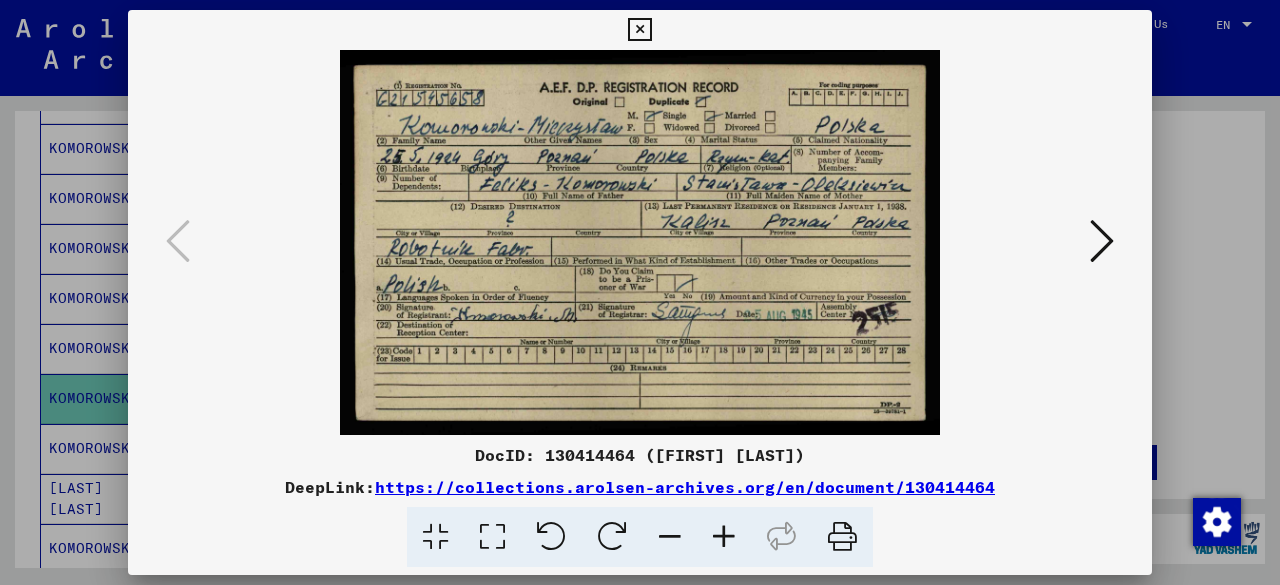 click at bounding box center [1102, 241] 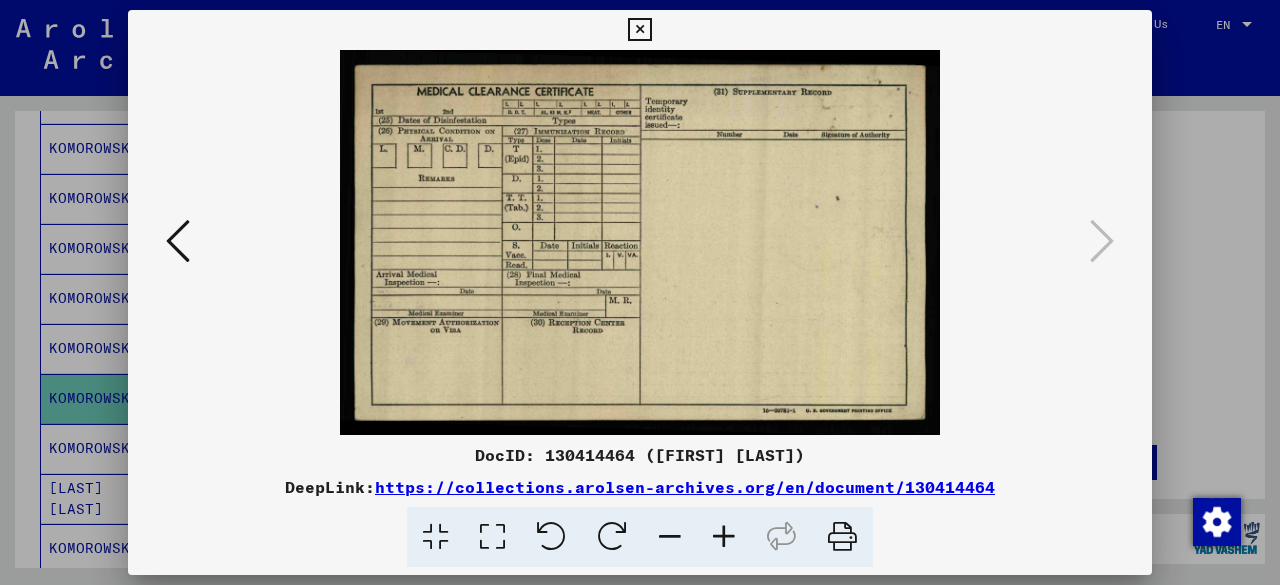 click at bounding box center [639, 30] 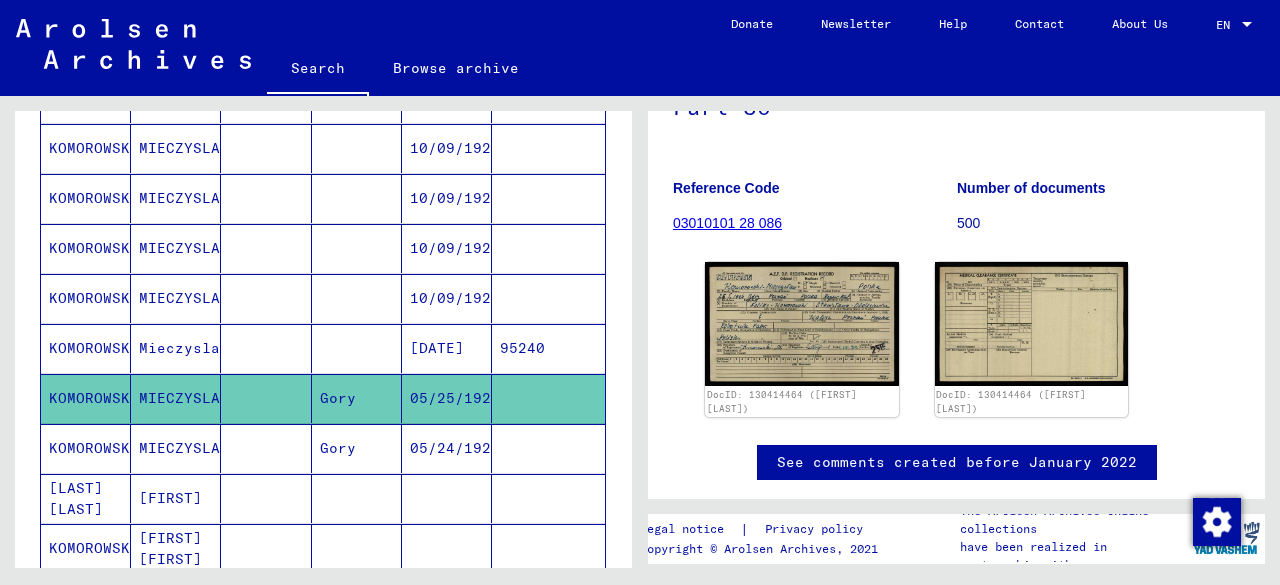 click on "05/24/1924" at bounding box center (447, 498) 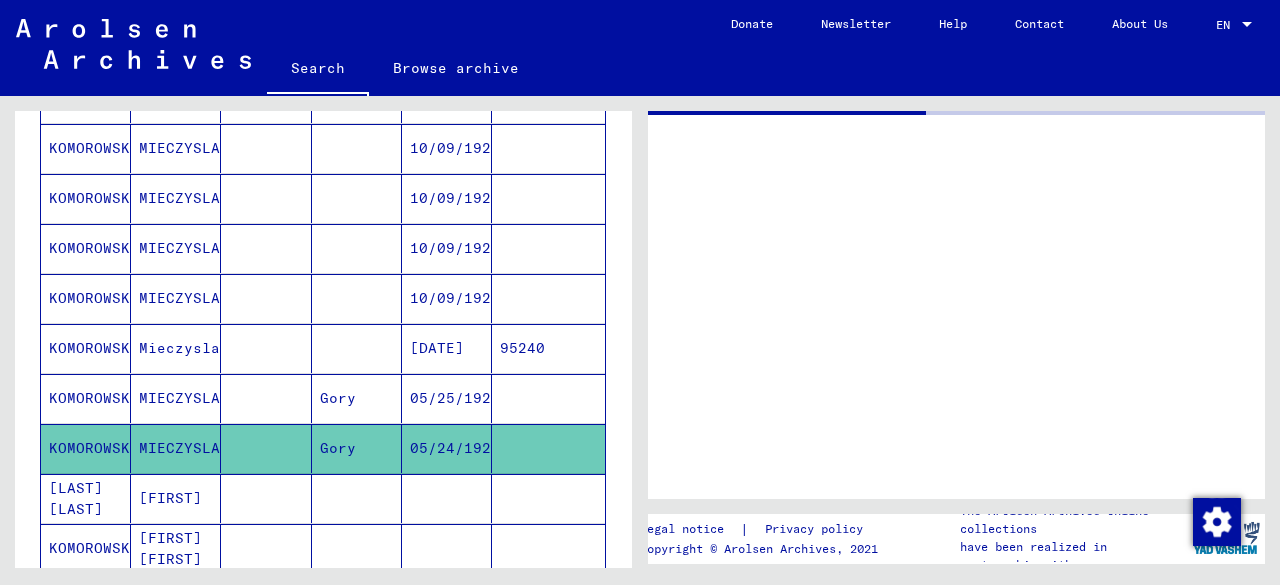 scroll, scrollTop: 0, scrollLeft: 0, axis: both 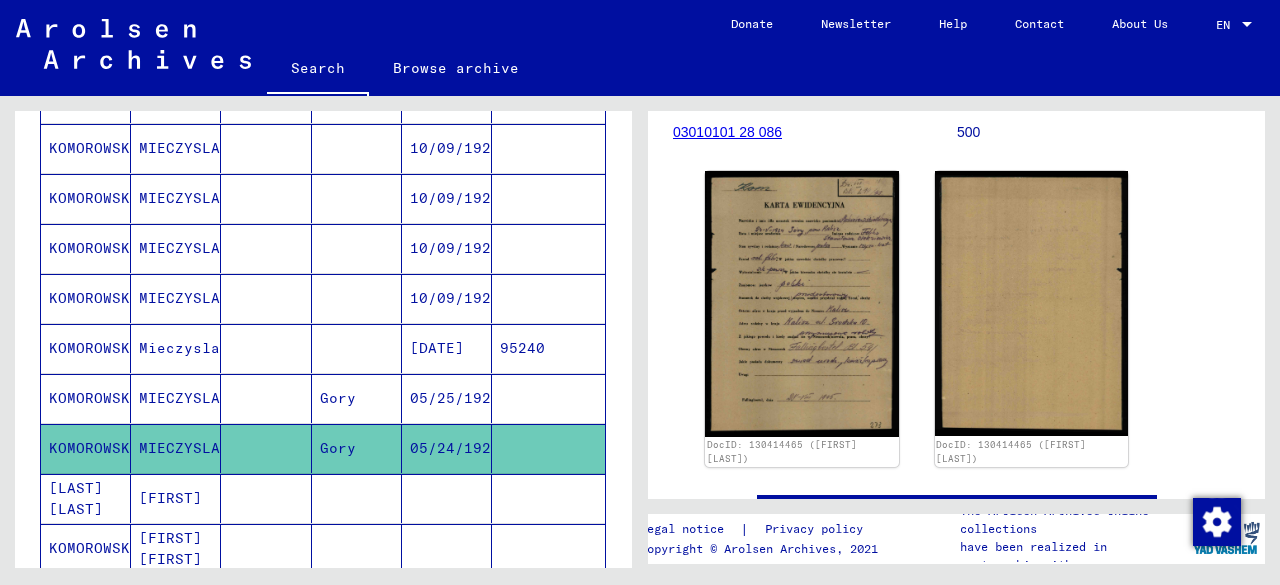 click 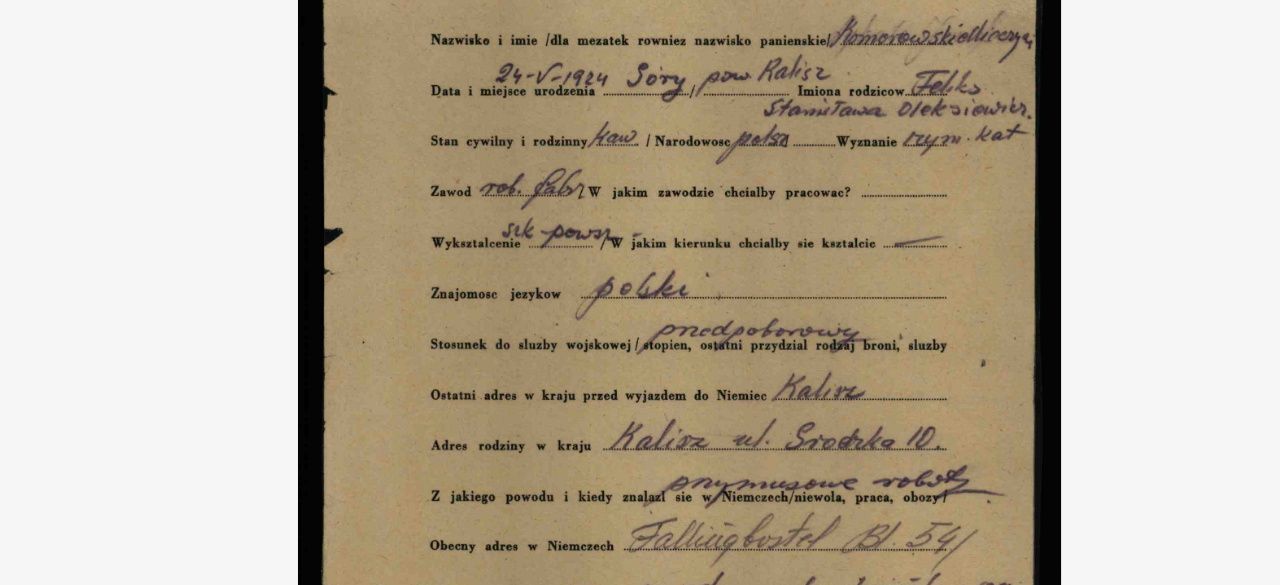 drag, startPoint x: 724, startPoint y: 281, endPoint x: 726, endPoint y: 177, distance: 104.019226 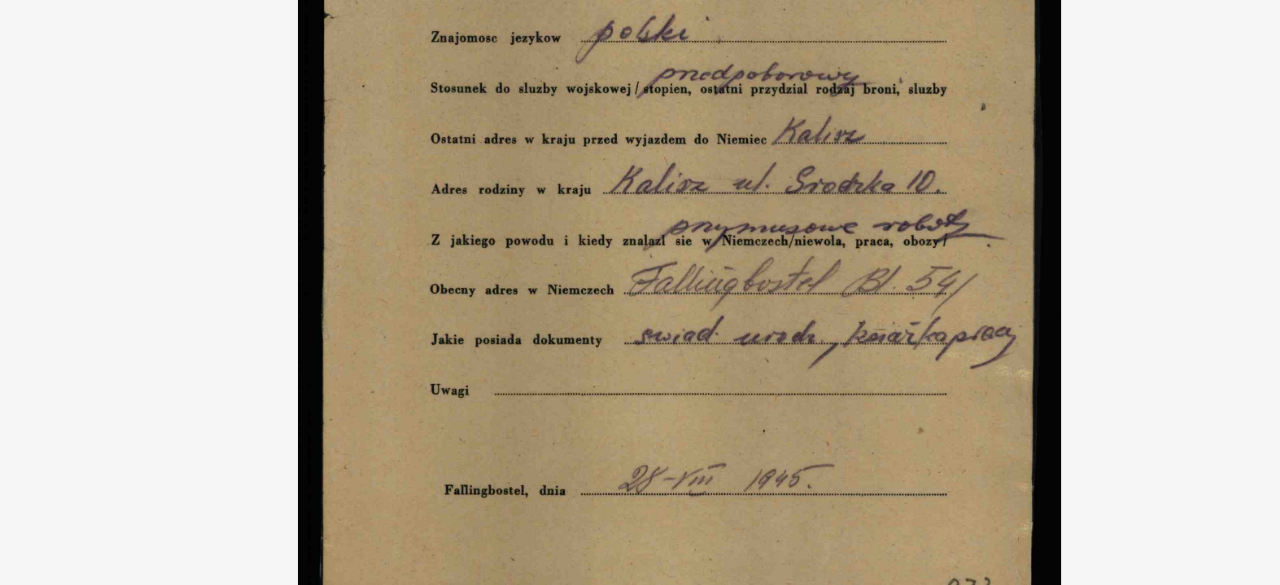 drag, startPoint x: 702, startPoint y: 381, endPoint x: 705, endPoint y: 294, distance: 87.05171 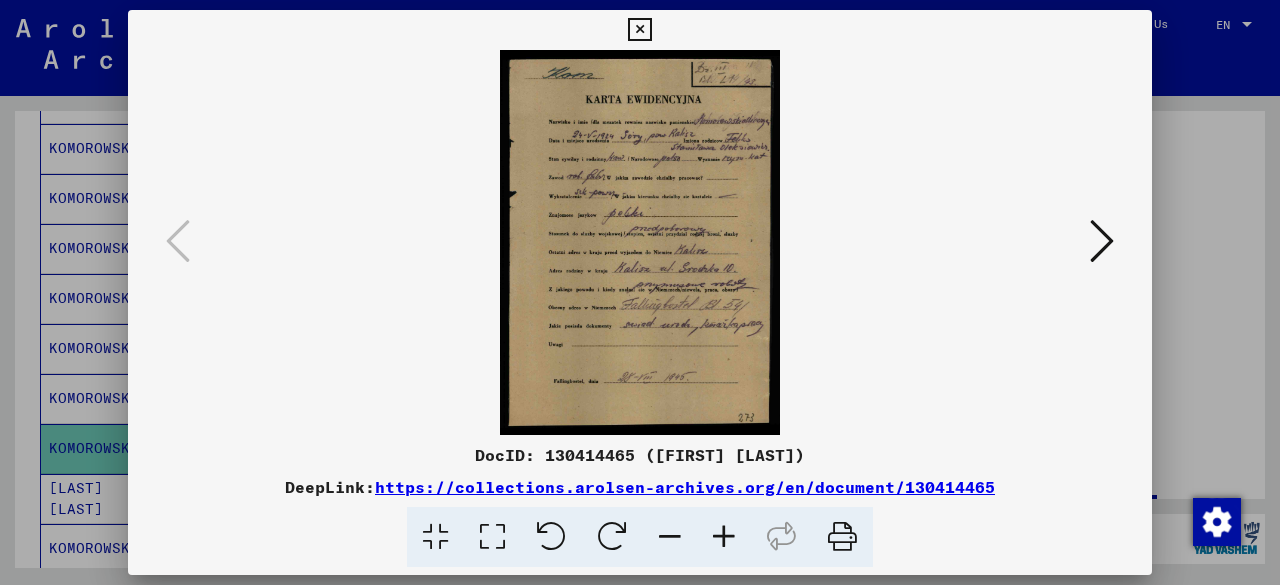 click at bounding box center (1102, 241) 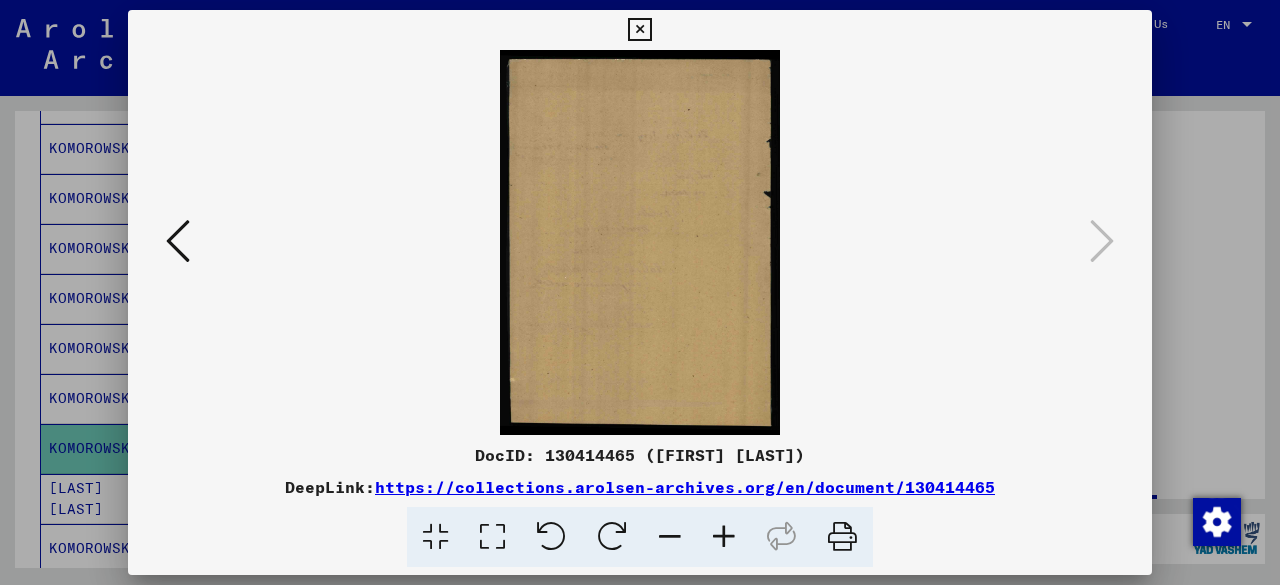 click at bounding box center [639, 30] 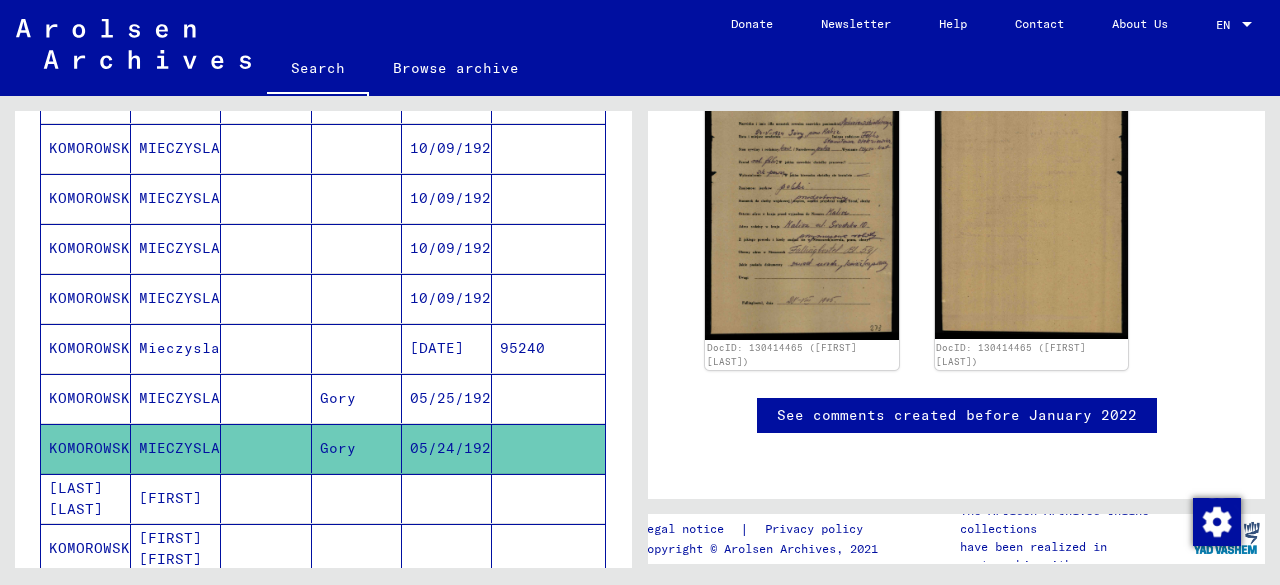 scroll, scrollTop: 484, scrollLeft: 0, axis: vertical 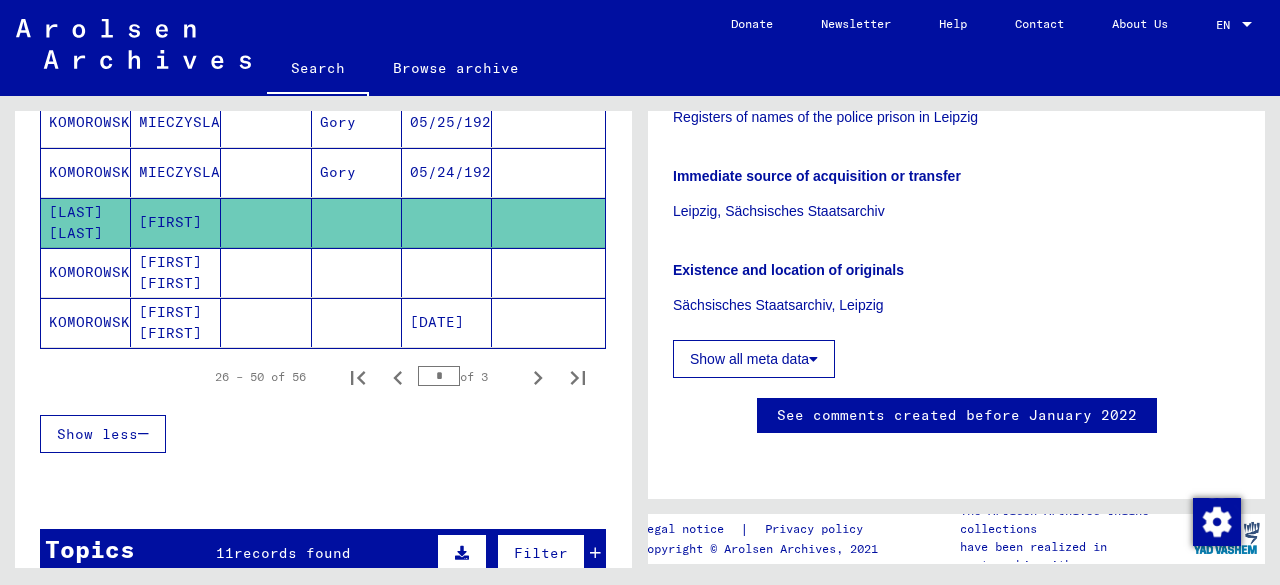 click on "[FIRST] [FIRST]" at bounding box center (176, 322) 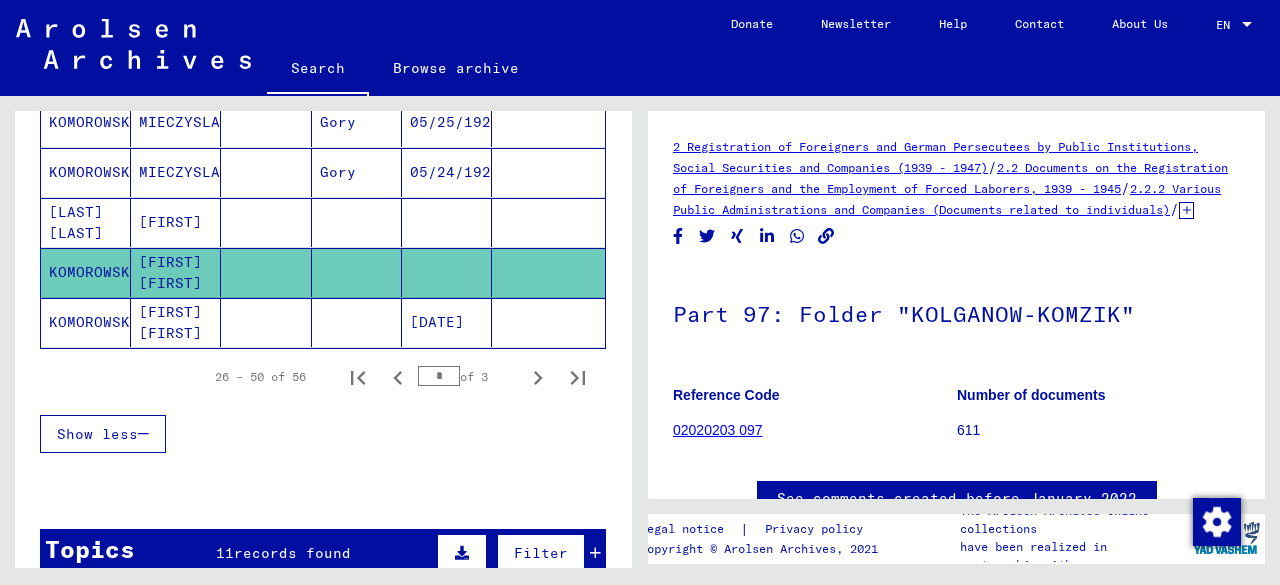 scroll, scrollTop: 0, scrollLeft: 0, axis: both 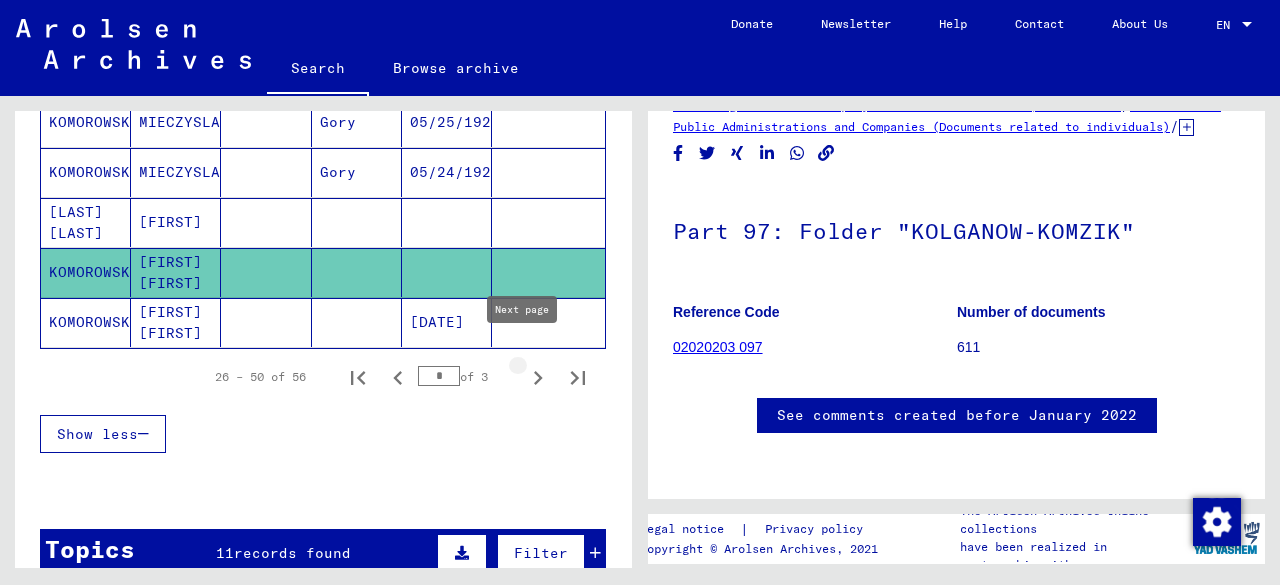 click 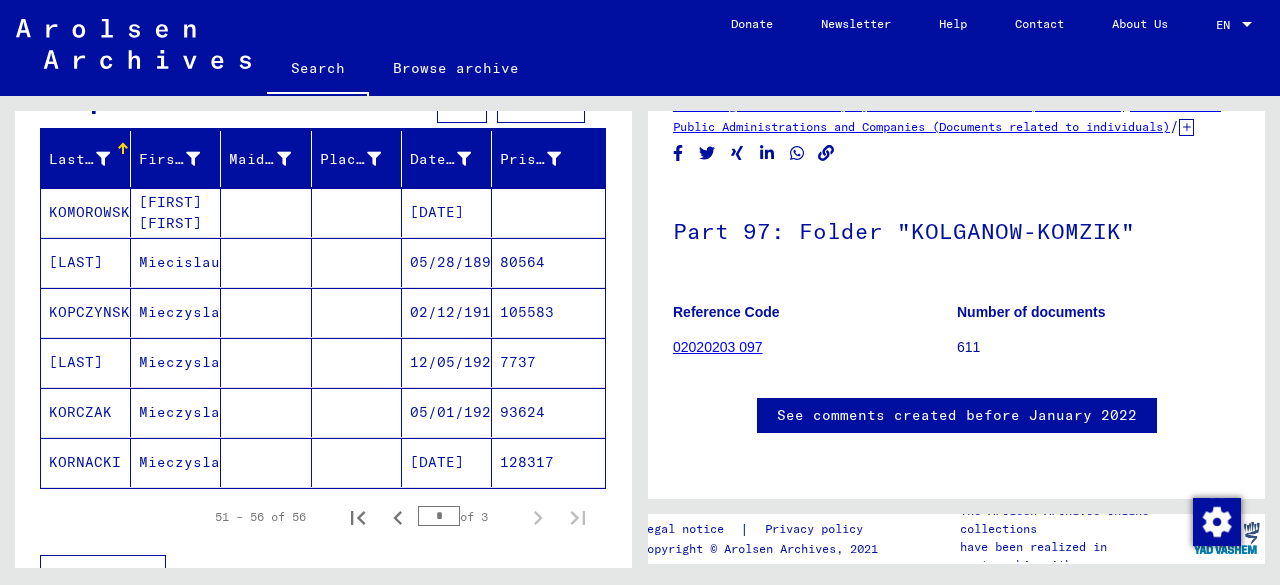 scroll, scrollTop: 209, scrollLeft: 0, axis: vertical 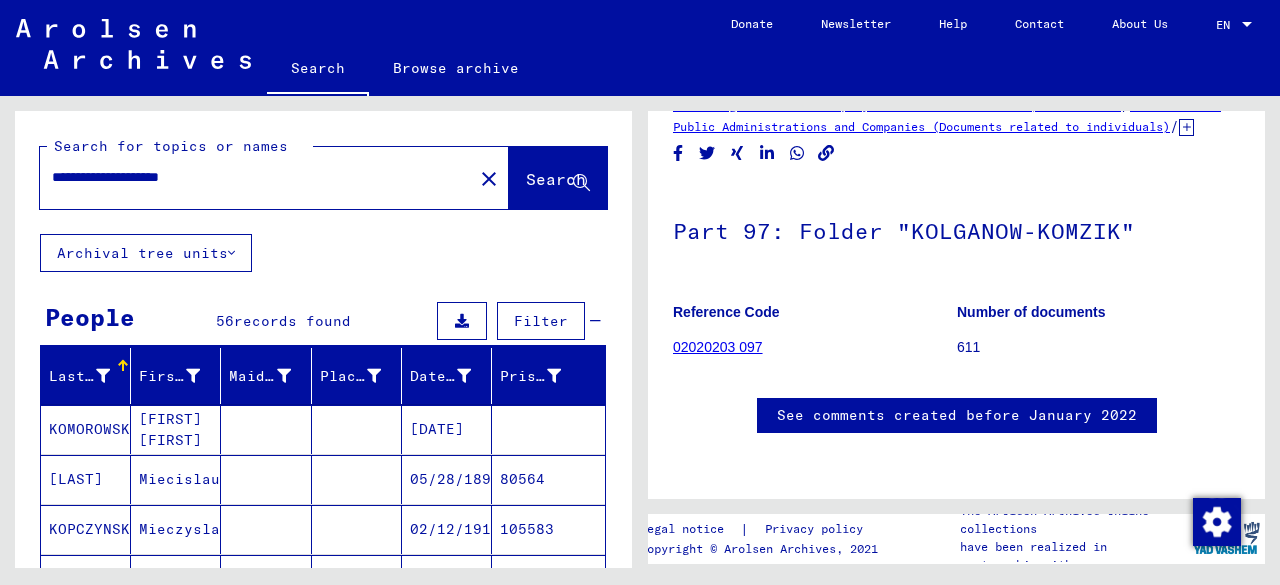 click on "**********" at bounding box center [256, 177] 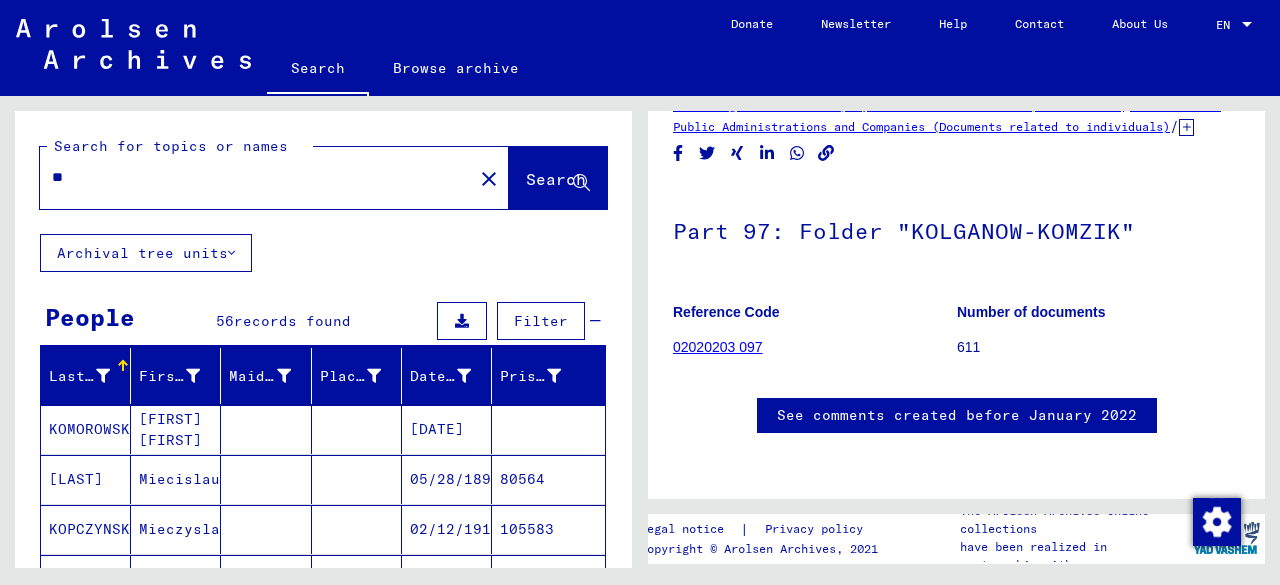 type on "*" 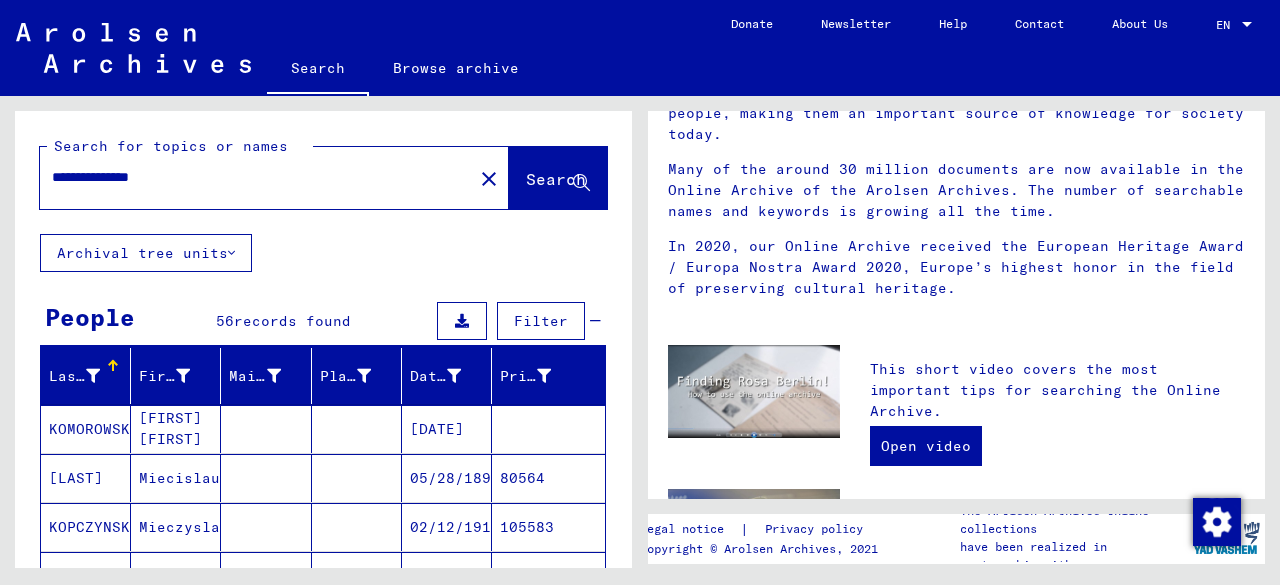 scroll, scrollTop: 0, scrollLeft: 0, axis: both 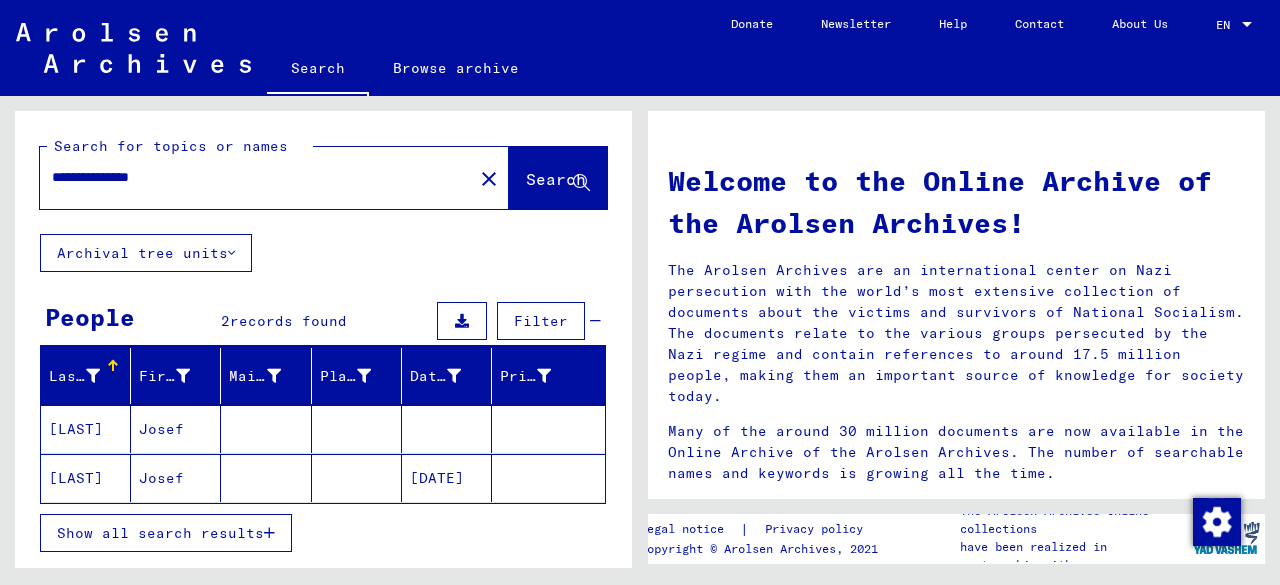 click on "[LAST]" at bounding box center [86, 478] 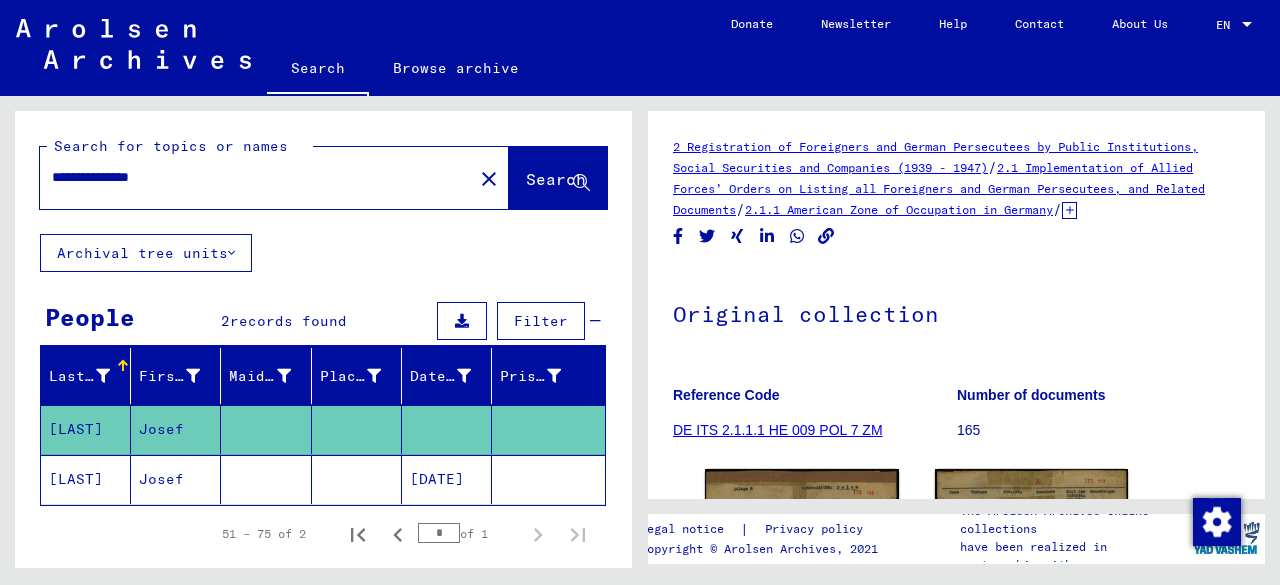 scroll, scrollTop: 0, scrollLeft: 0, axis: both 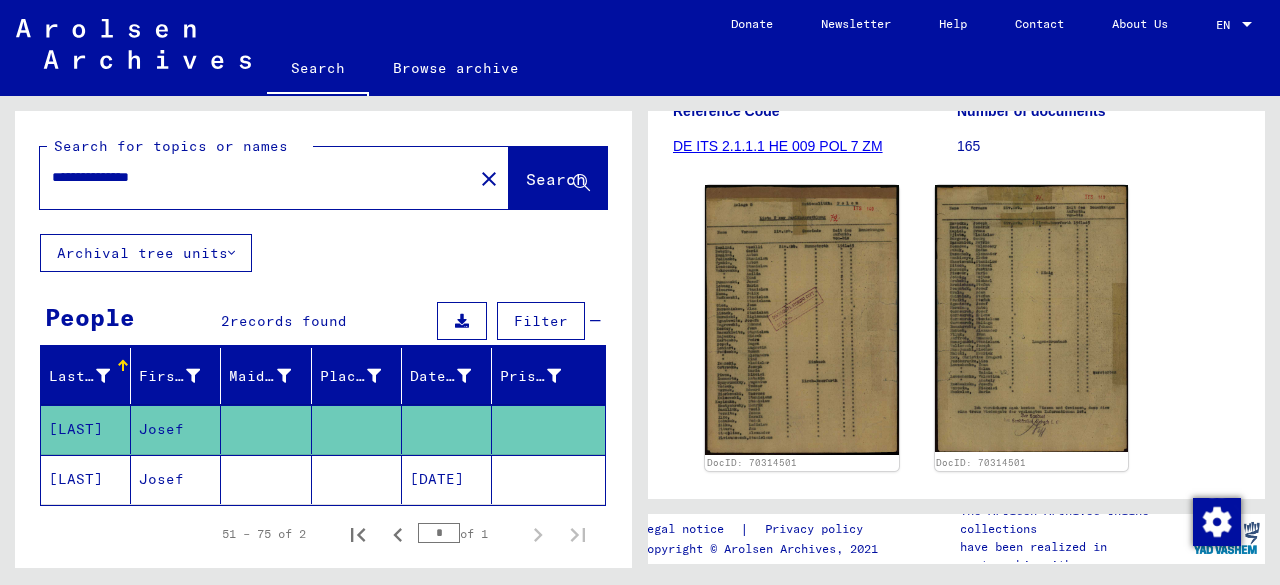 click 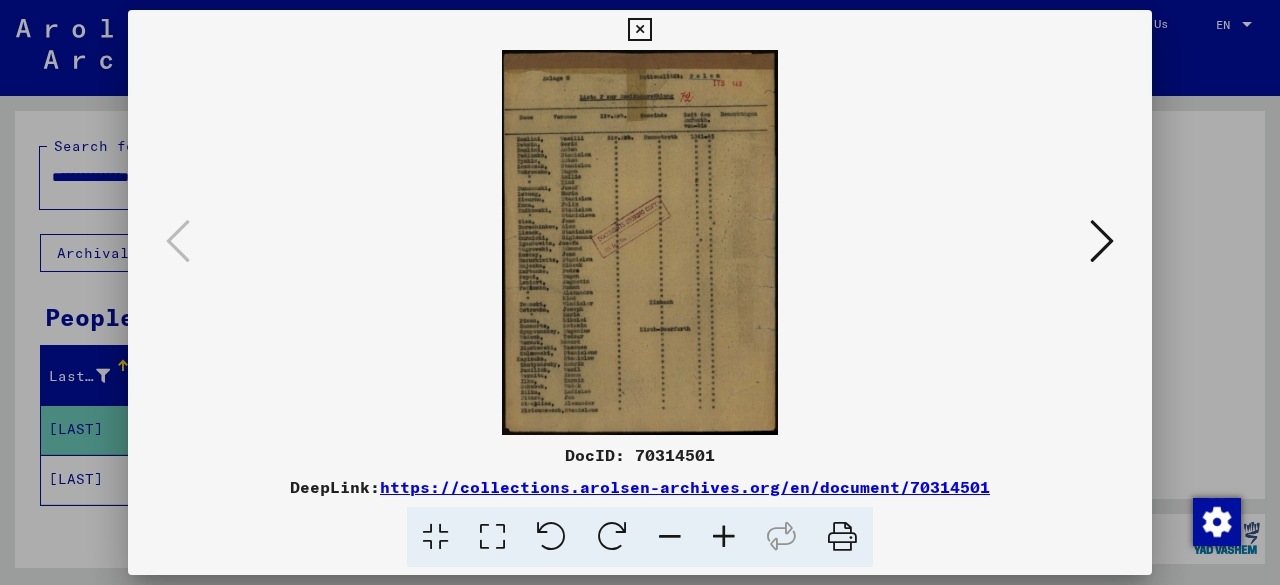 click at bounding box center (639, 30) 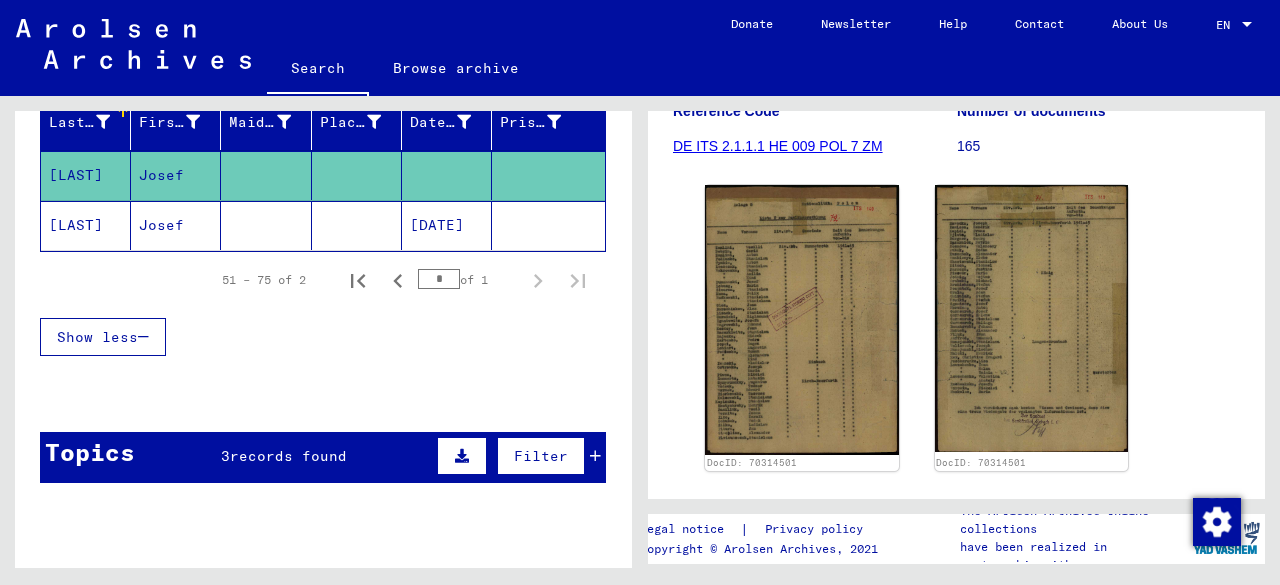 scroll, scrollTop: 0, scrollLeft: 0, axis: both 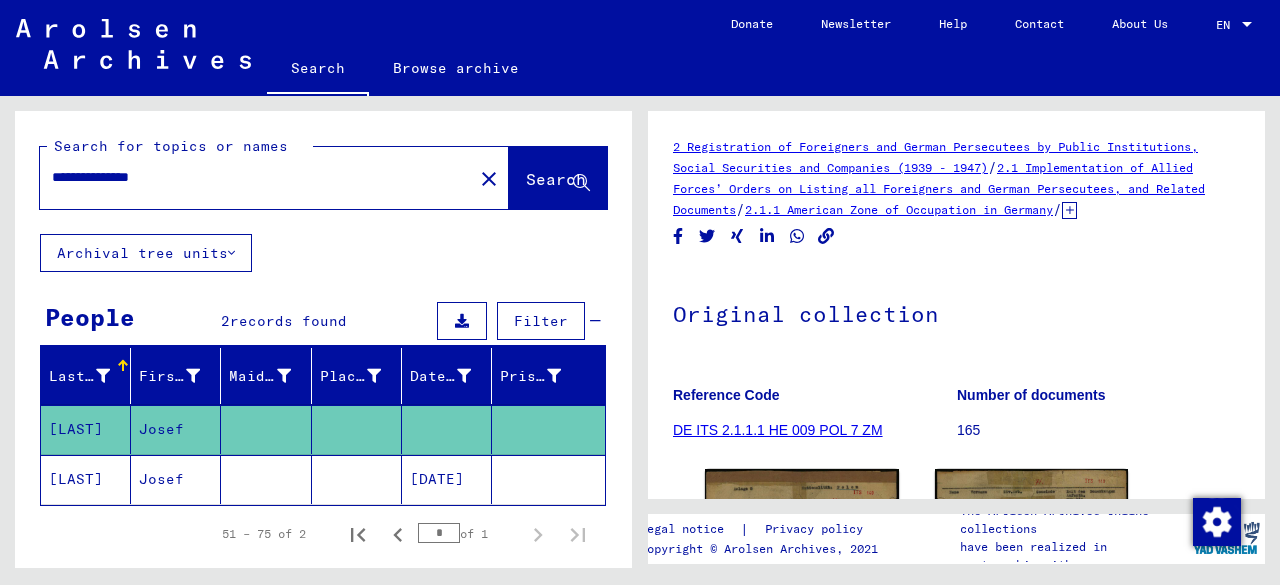 click on "**********" 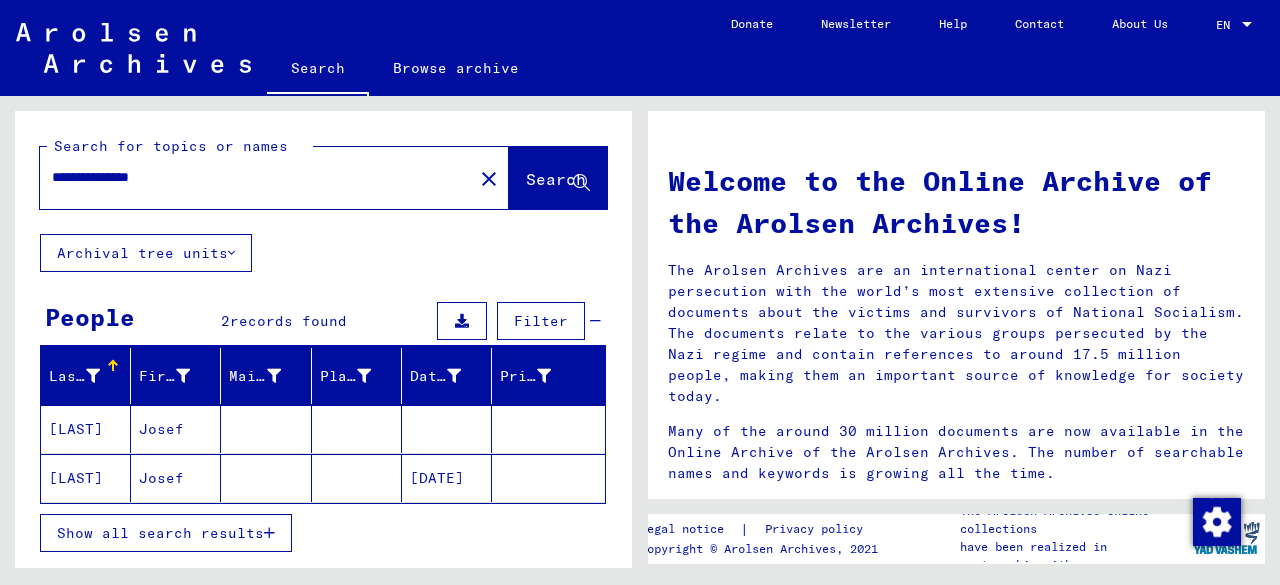 click on "[LAST]" at bounding box center [86, 478] 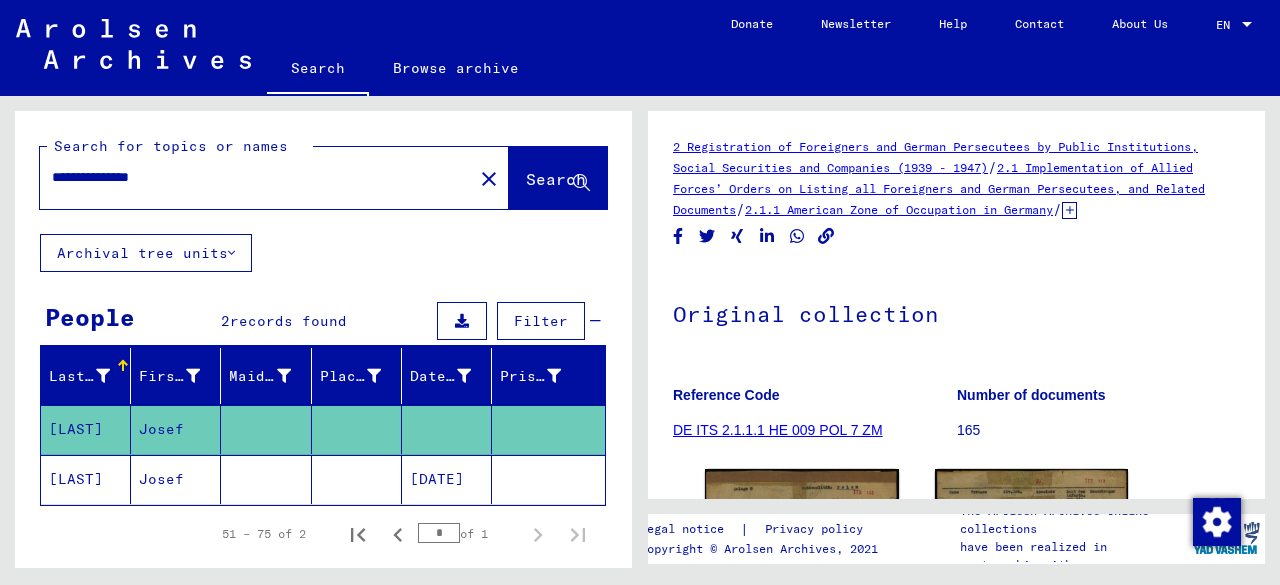 scroll, scrollTop: 0, scrollLeft: 0, axis: both 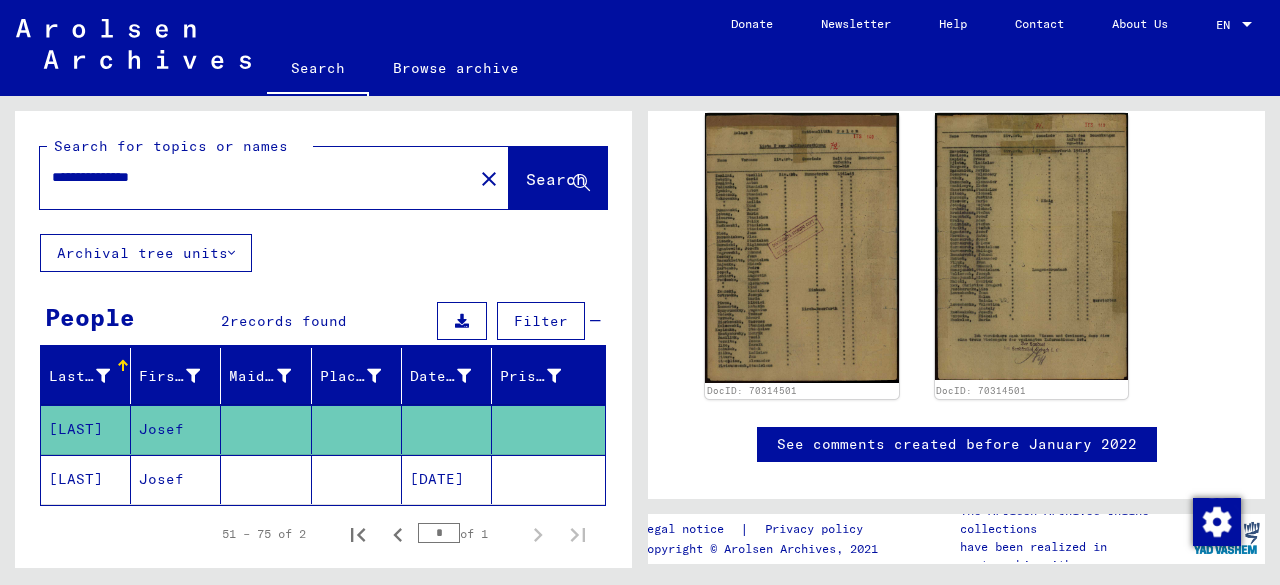 click 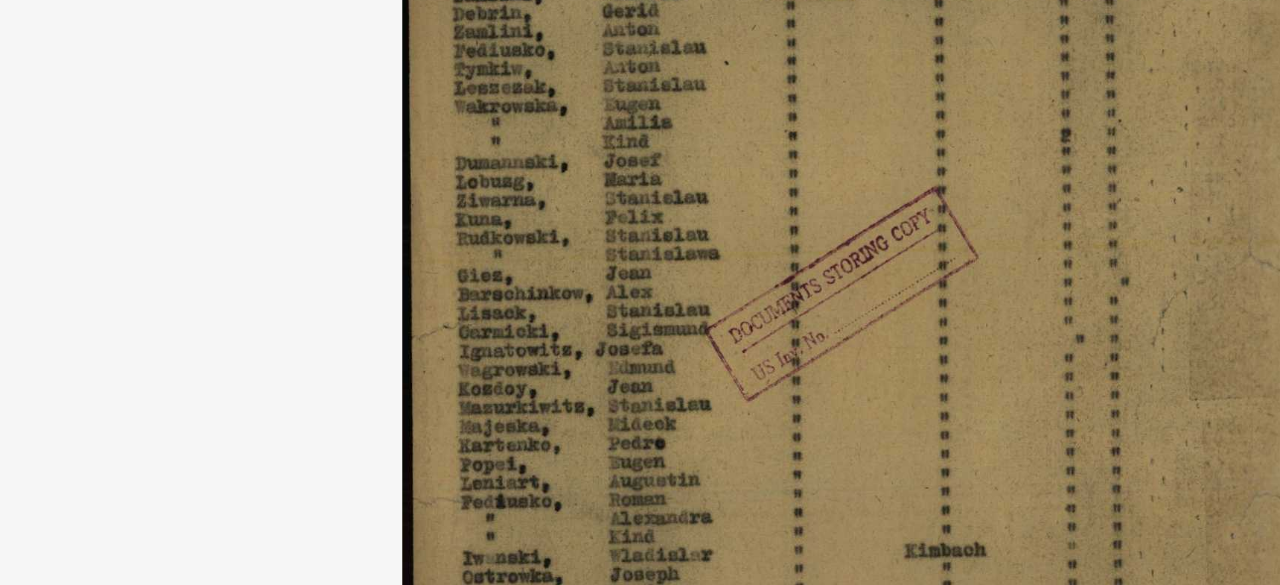 drag, startPoint x: 582, startPoint y: 253, endPoint x: 575, endPoint y: 200, distance: 53.460266 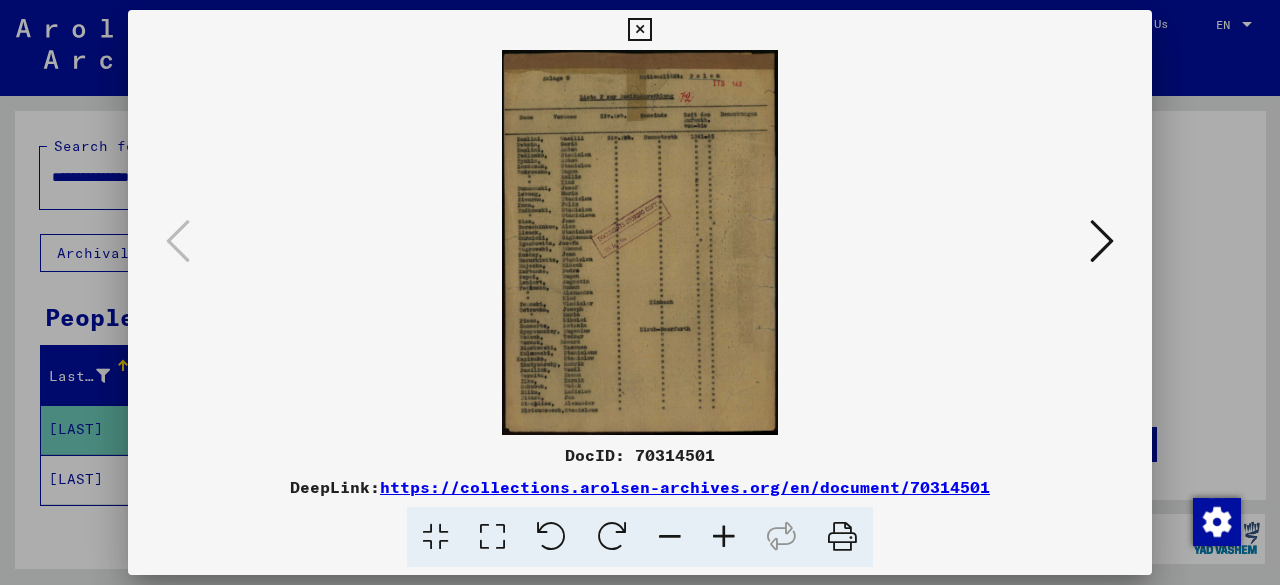 click at bounding box center (639, 30) 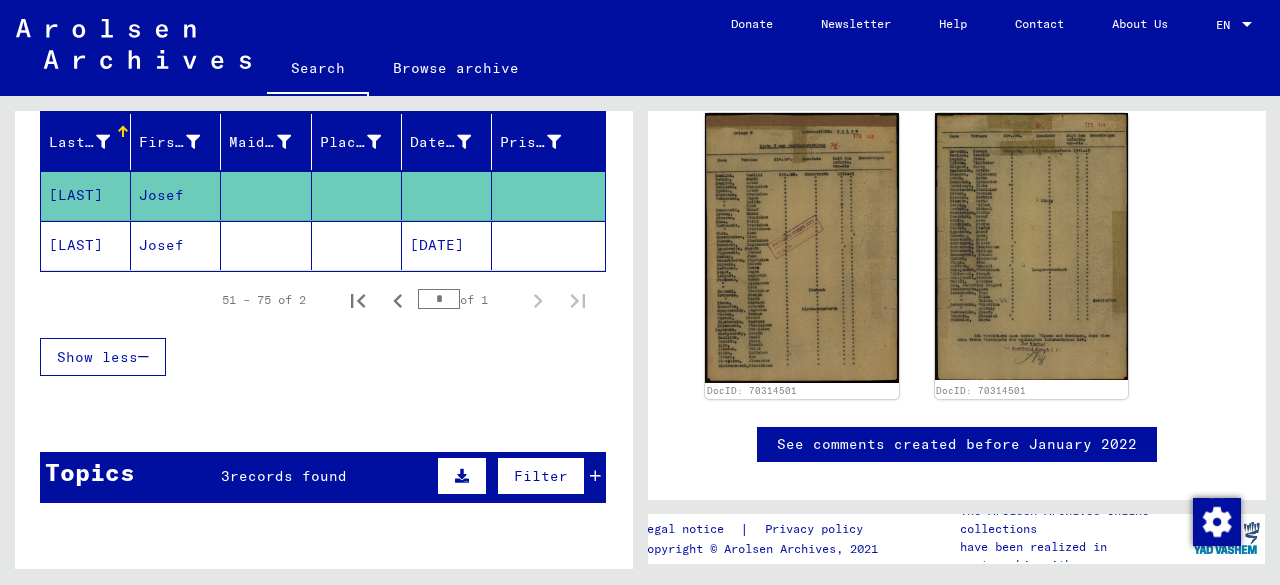 scroll, scrollTop: 0, scrollLeft: 0, axis: both 